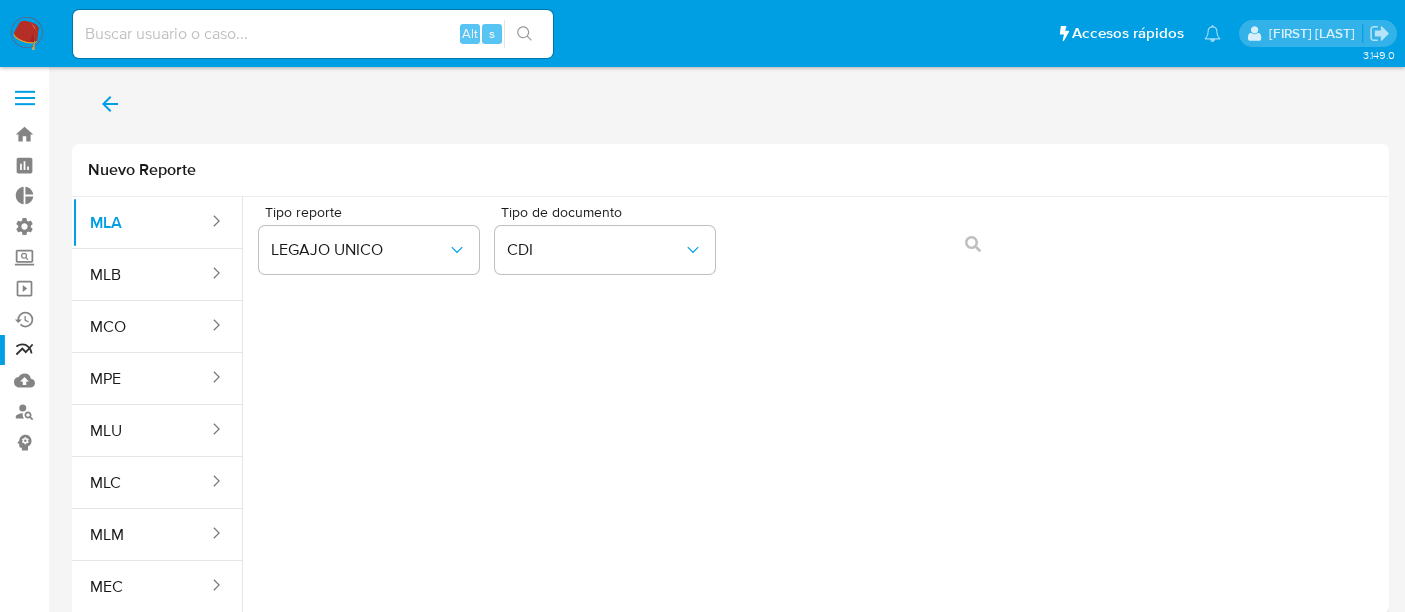 scroll, scrollTop: 11, scrollLeft: 0, axis: vertical 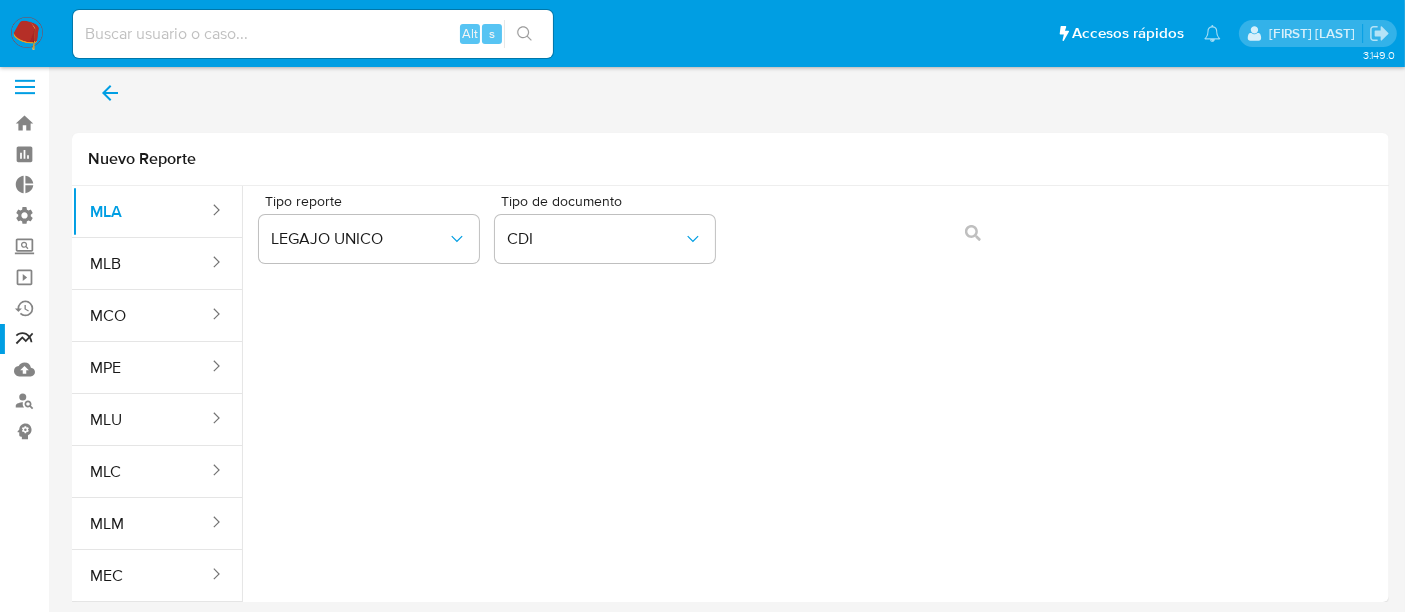 click at bounding box center [110, 93] 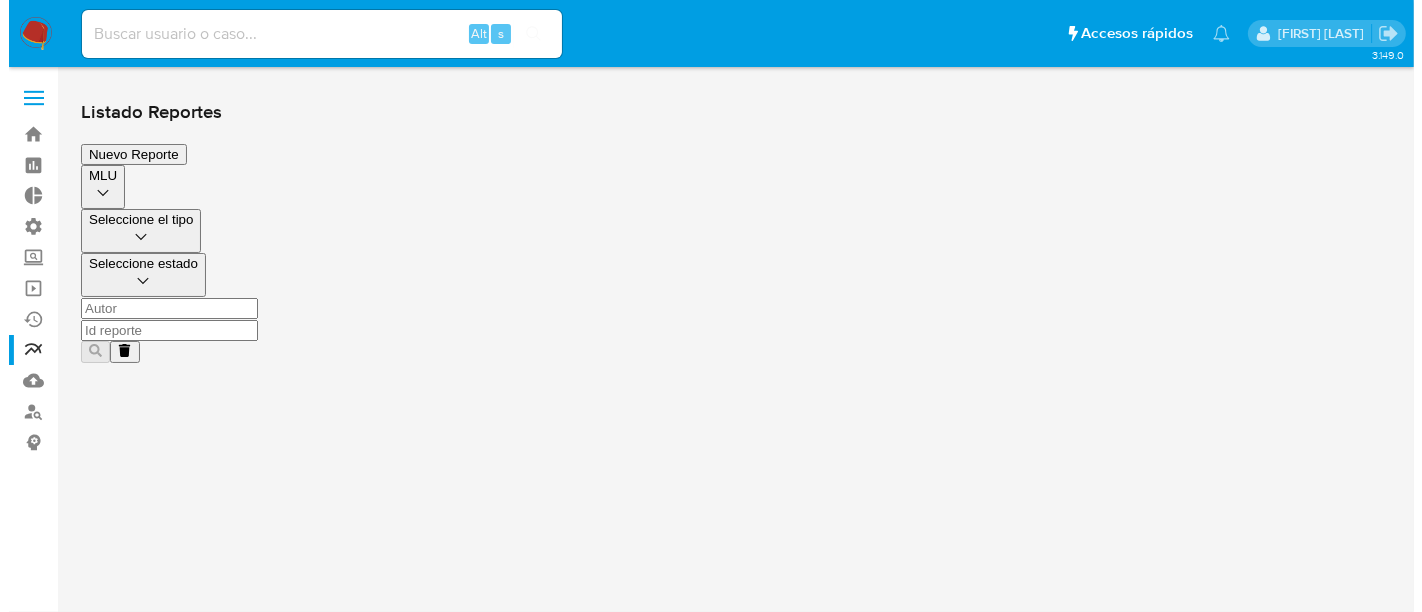 scroll, scrollTop: 0, scrollLeft: 0, axis: both 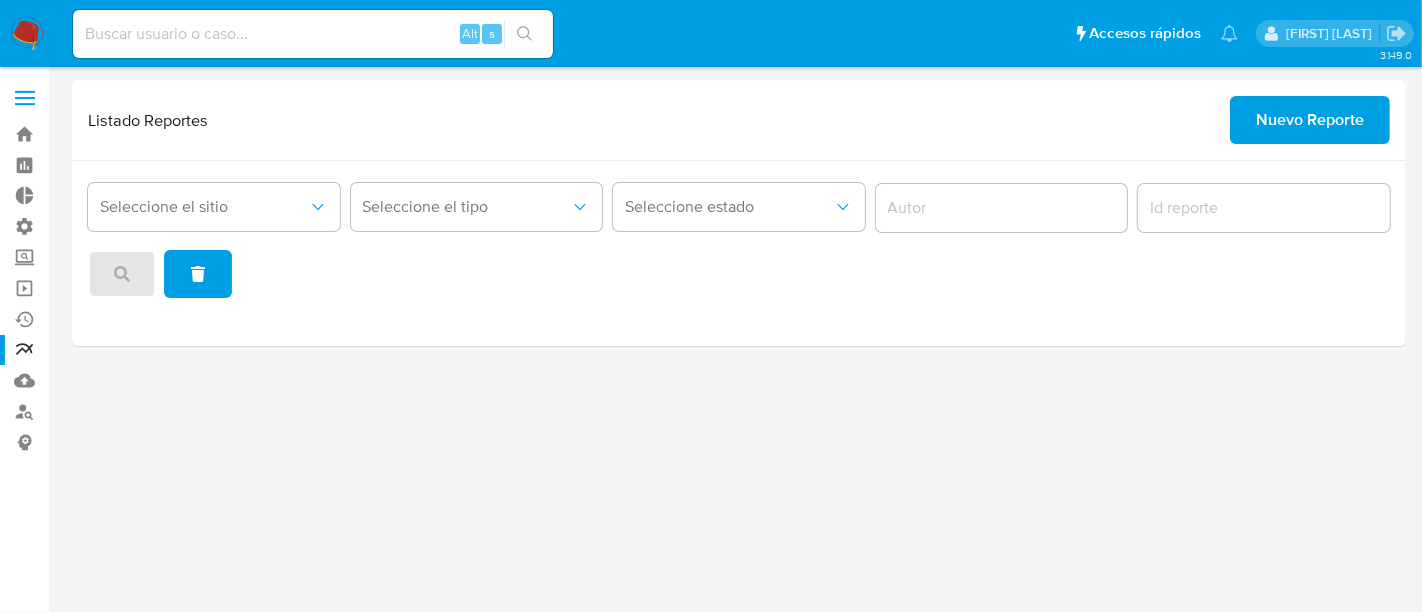 click at bounding box center (25, 98) 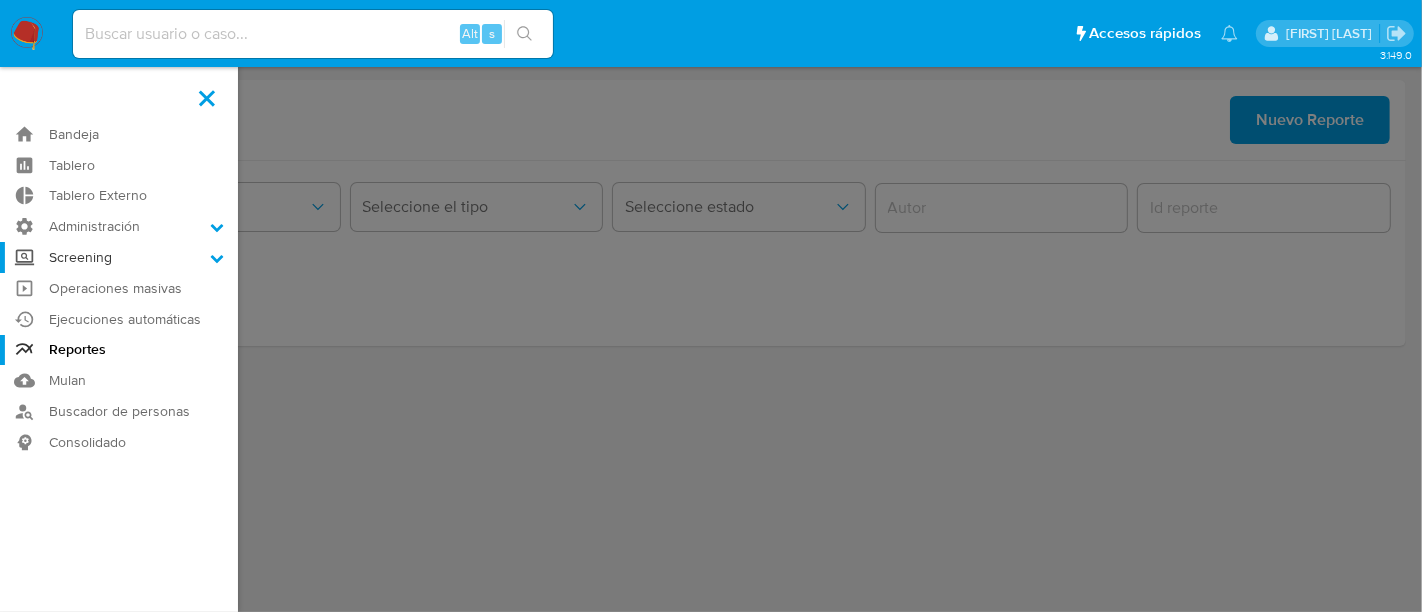 click on "Screening" at bounding box center [119, 257] 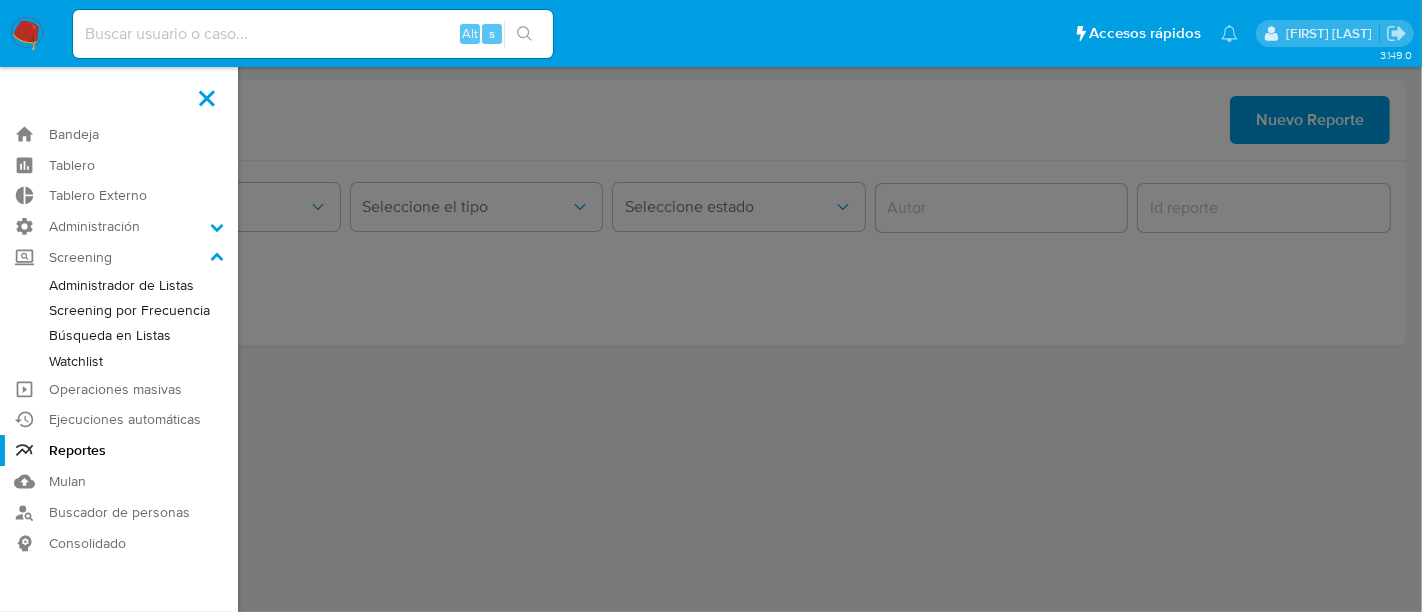 click on "Búsqueda en Listas" at bounding box center (119, 335) 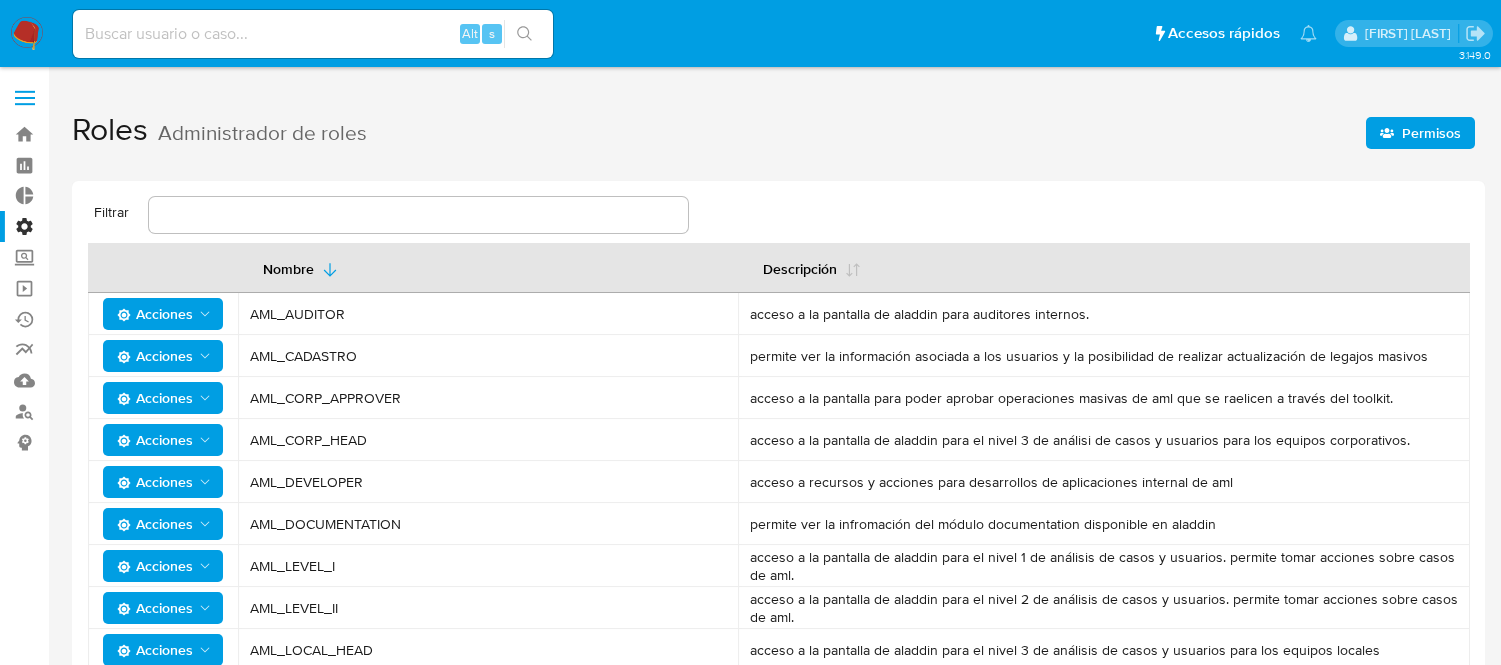 scroll, scrollTop: 0, scrollLeft: 0, axis: both 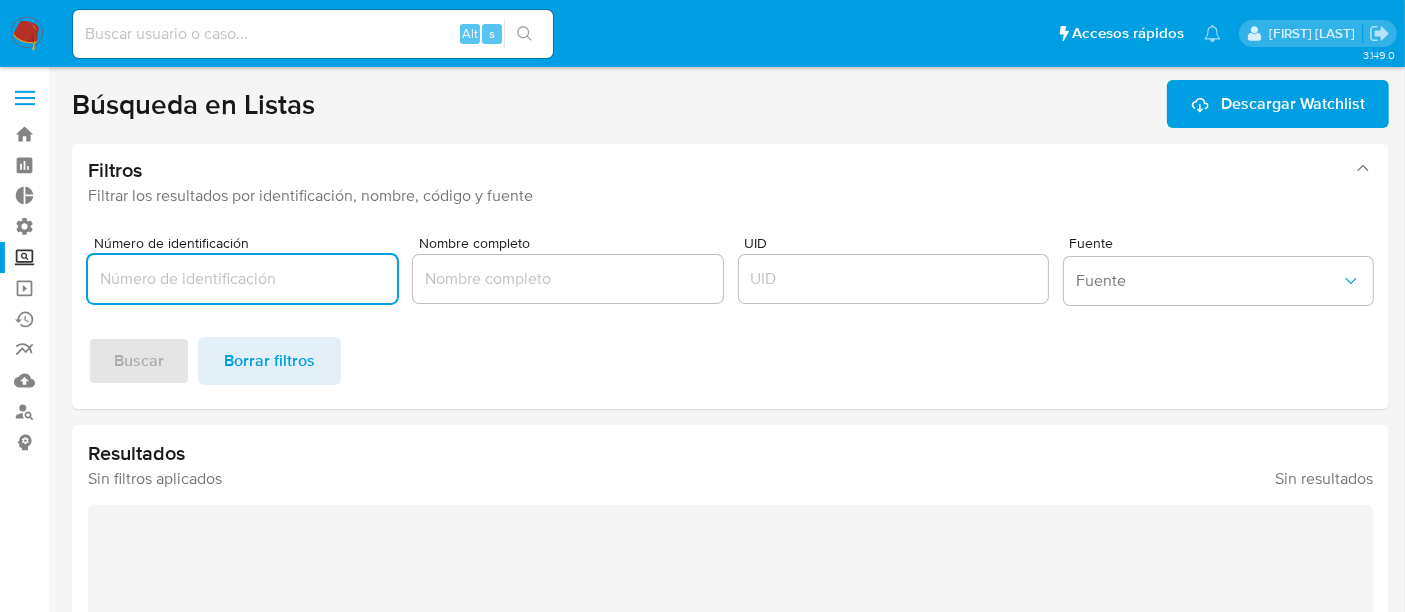 click at bounding box center [242, 279] 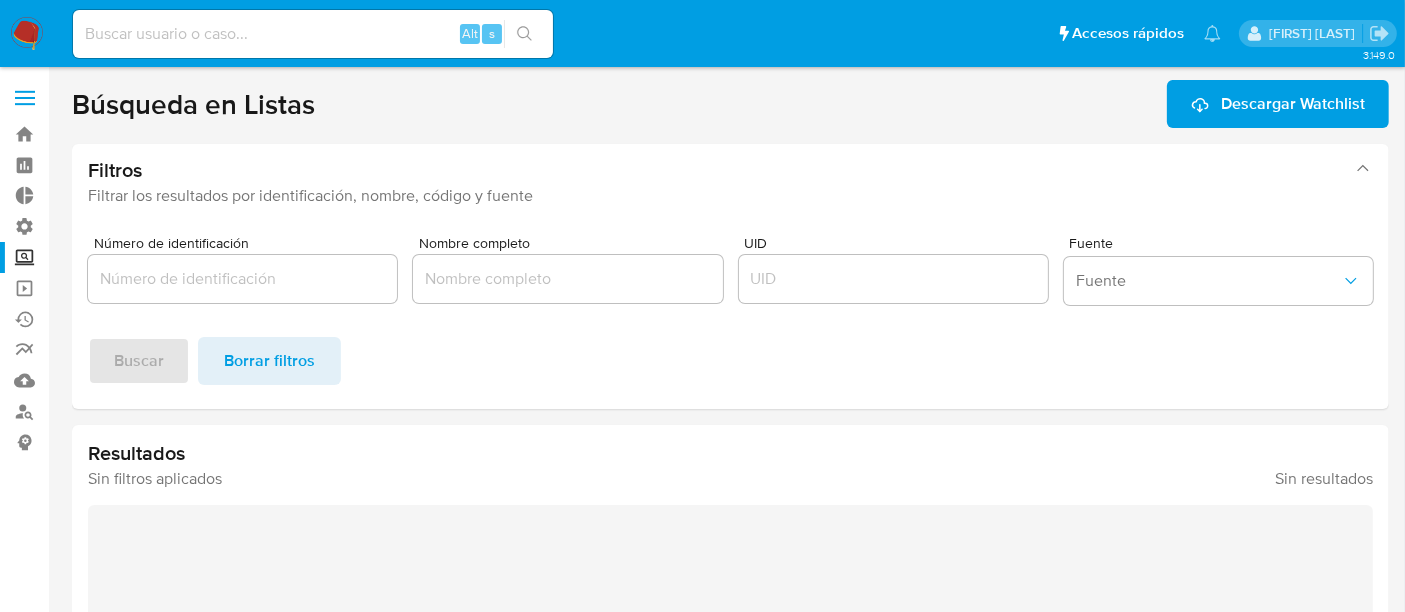 click at bounding box center (567, 279) 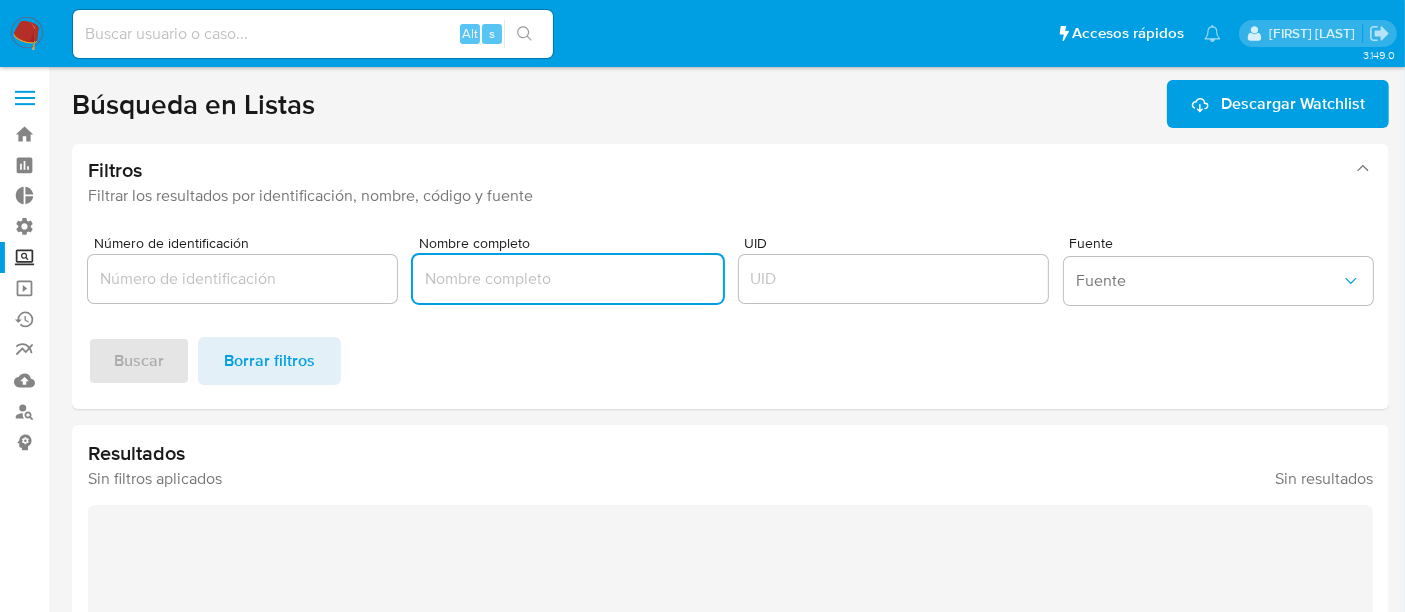 click at bounding box center (893, 279) 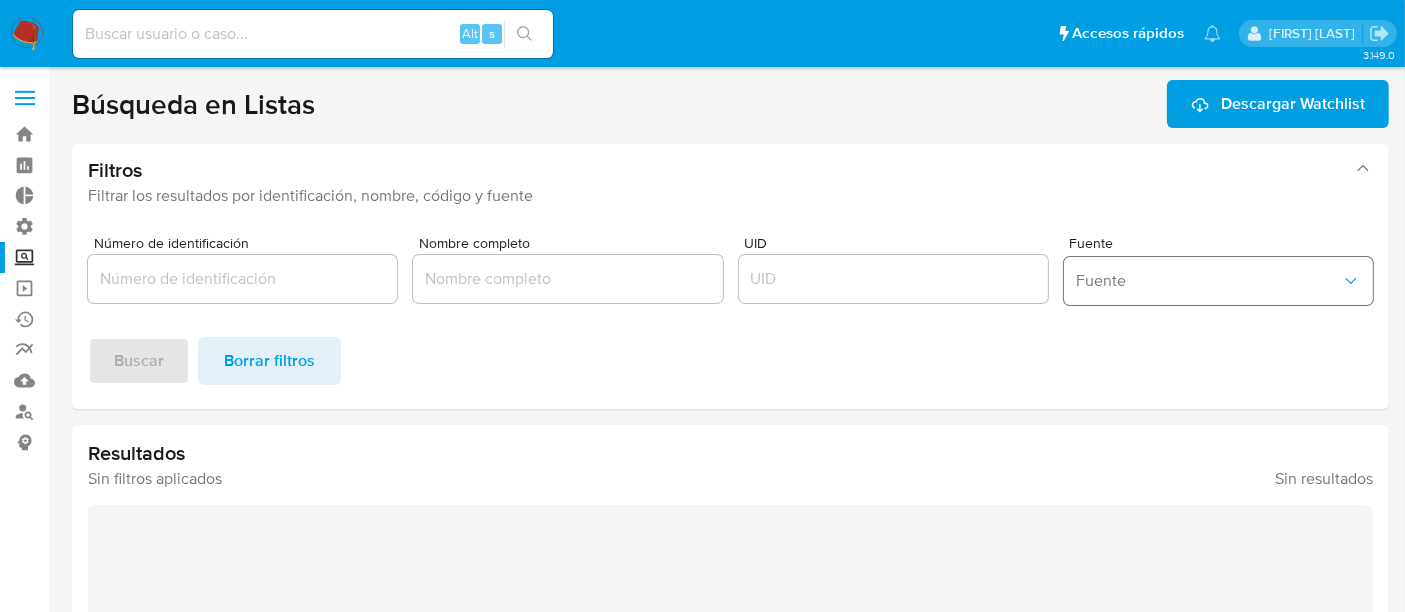click on "Fuente" at bounding box center [1218, 281] 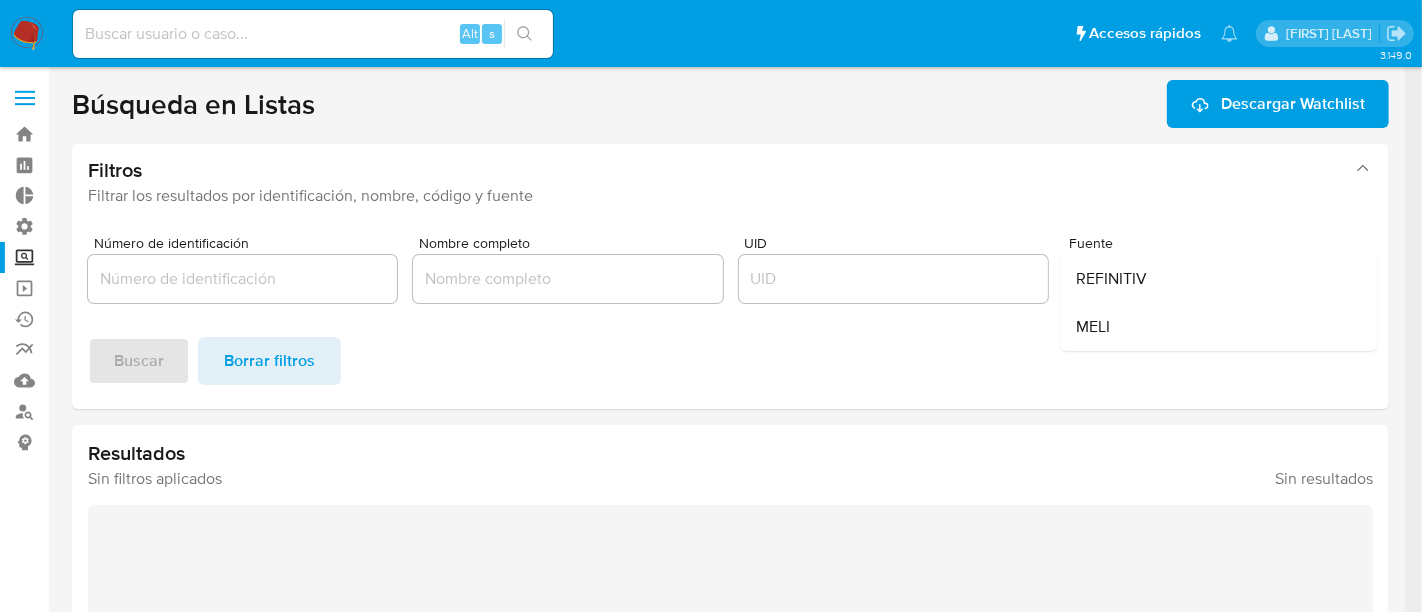 click on "Número de identificación Nombre completo UID Fuente Fuente REFINITIV MELI Buscar Borrar filtros" at bounding box center [730, 310] 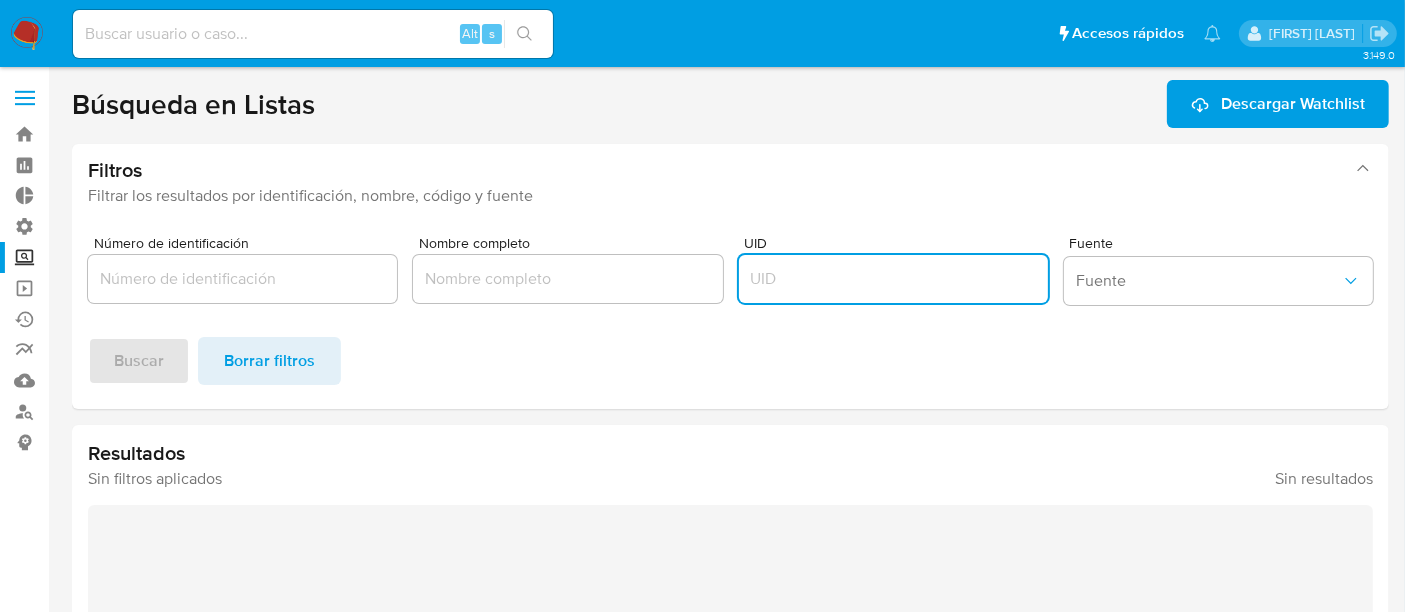 click at bounding box center [893, 279] 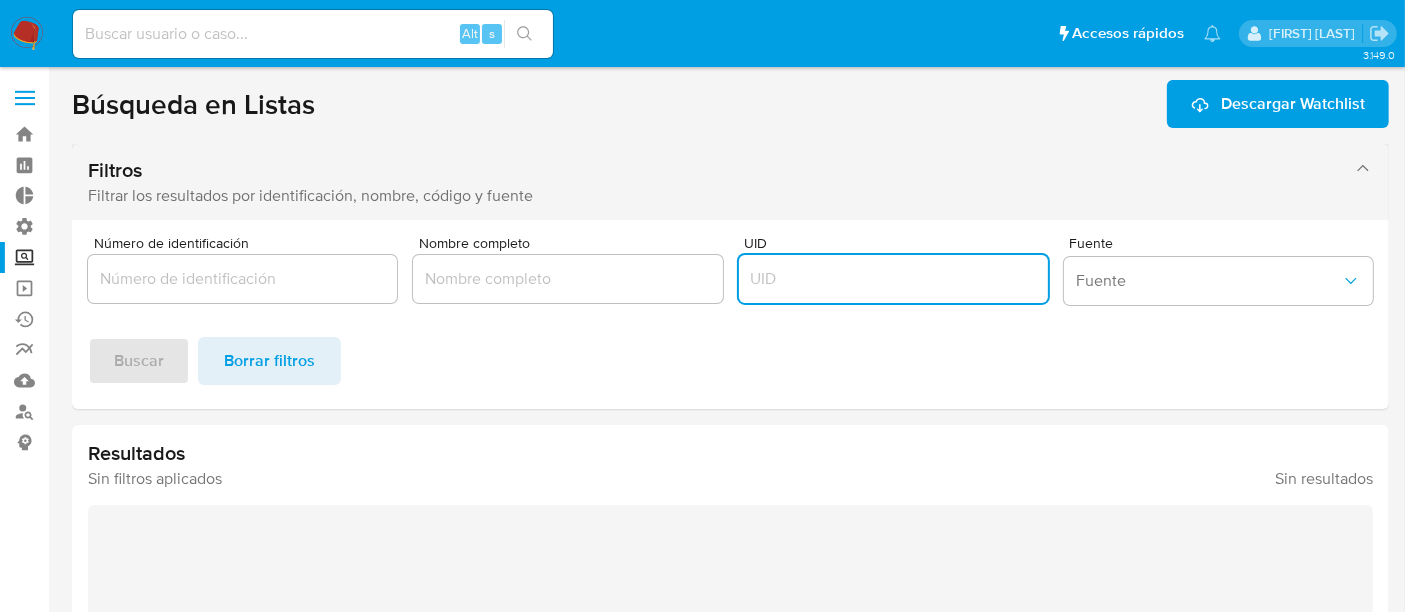 click on "Filtros Filtrar los resultados por identificación, nombre, código y fuente" at bounding box center (730, 182) 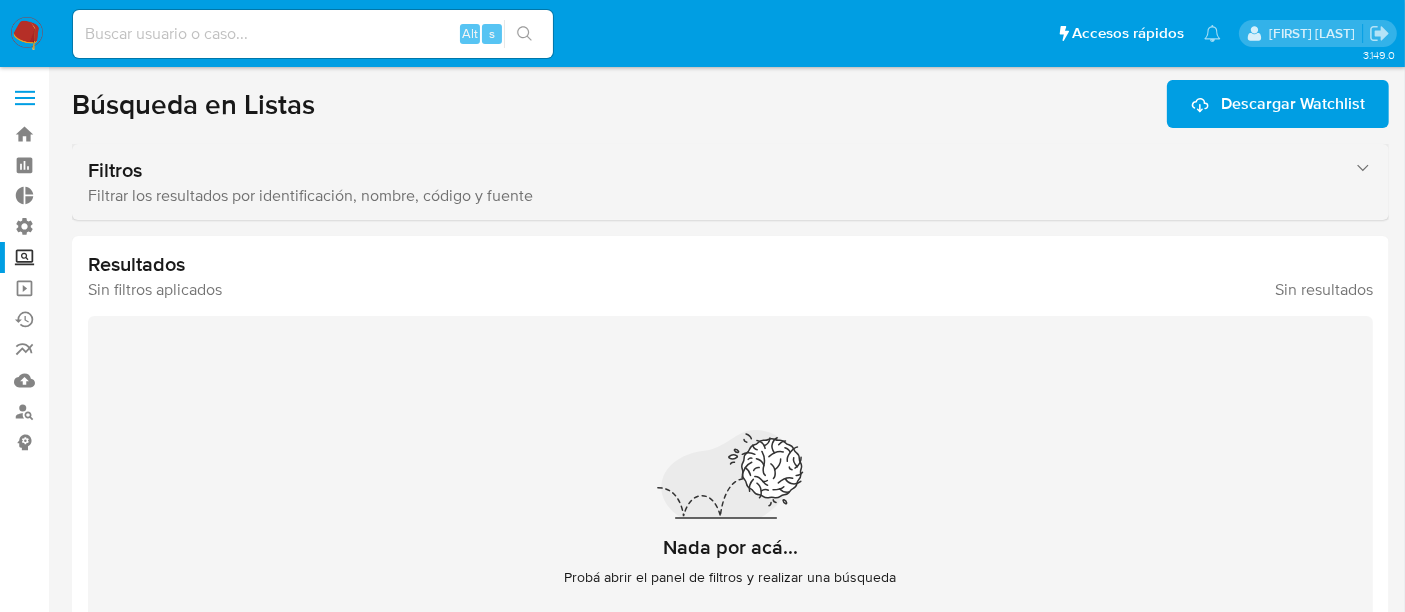 click on "Filtrar los resultados por identificación, nombre, código y fuente" at bounding box center [710, 196] 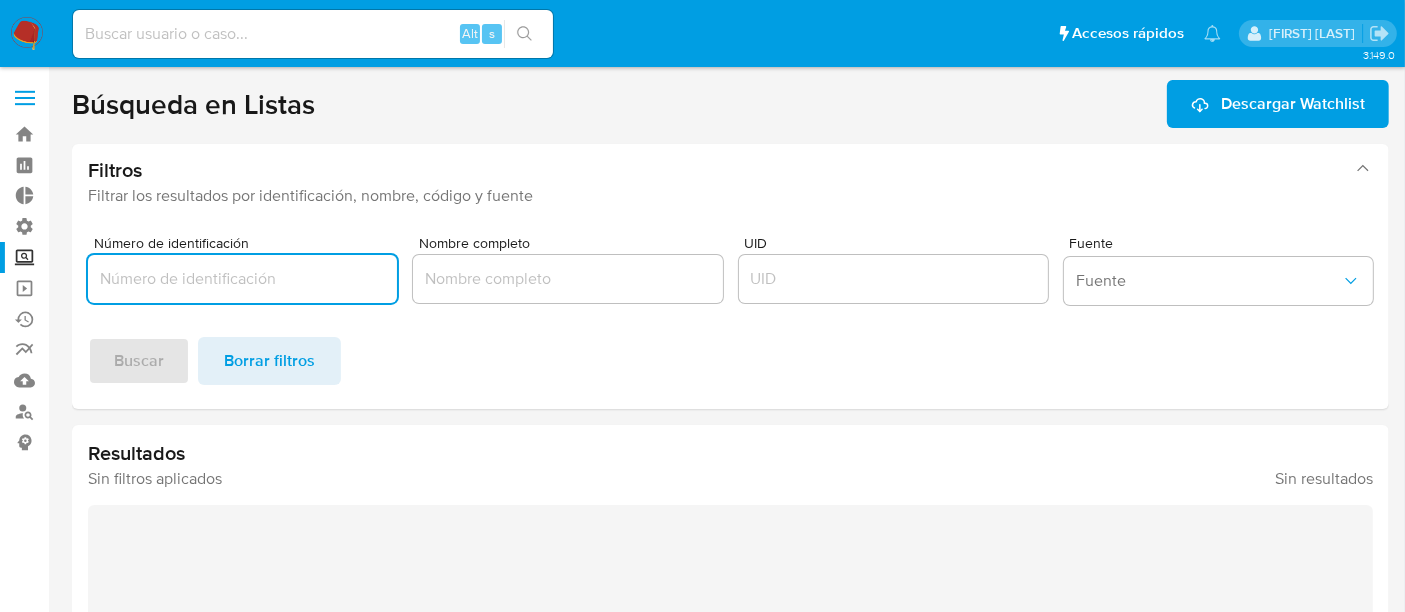 click at bounding box center (242, 279) 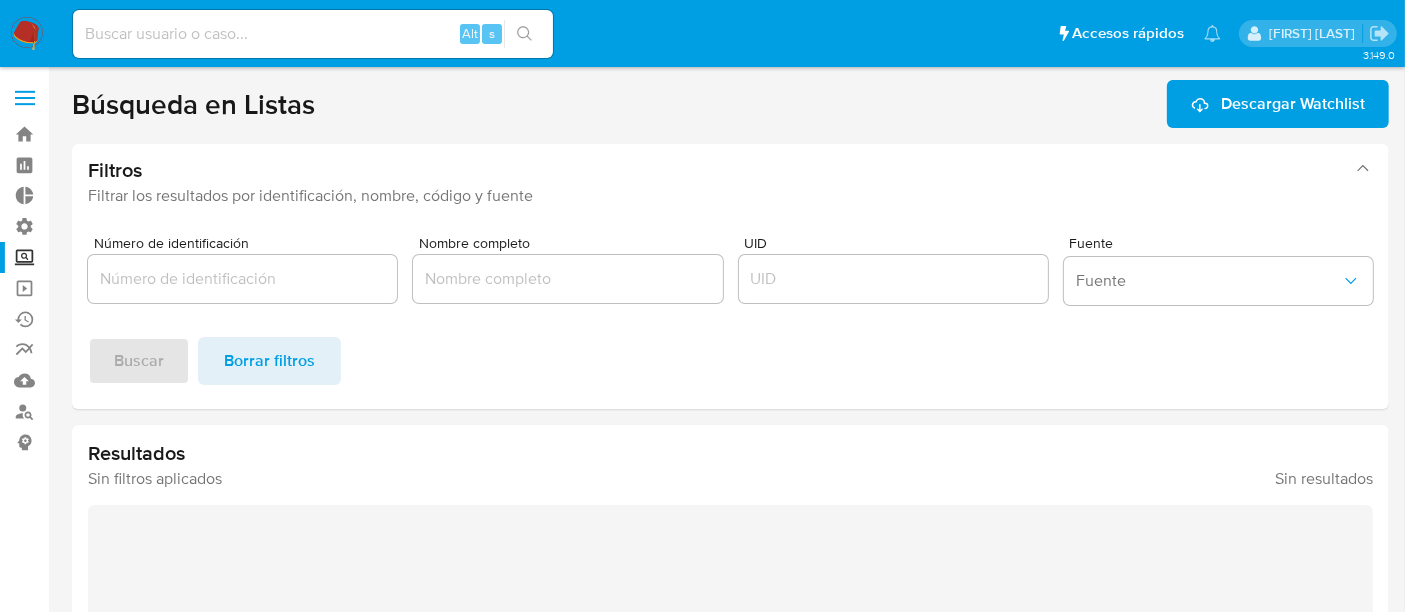click at bounding box center (567, 279) 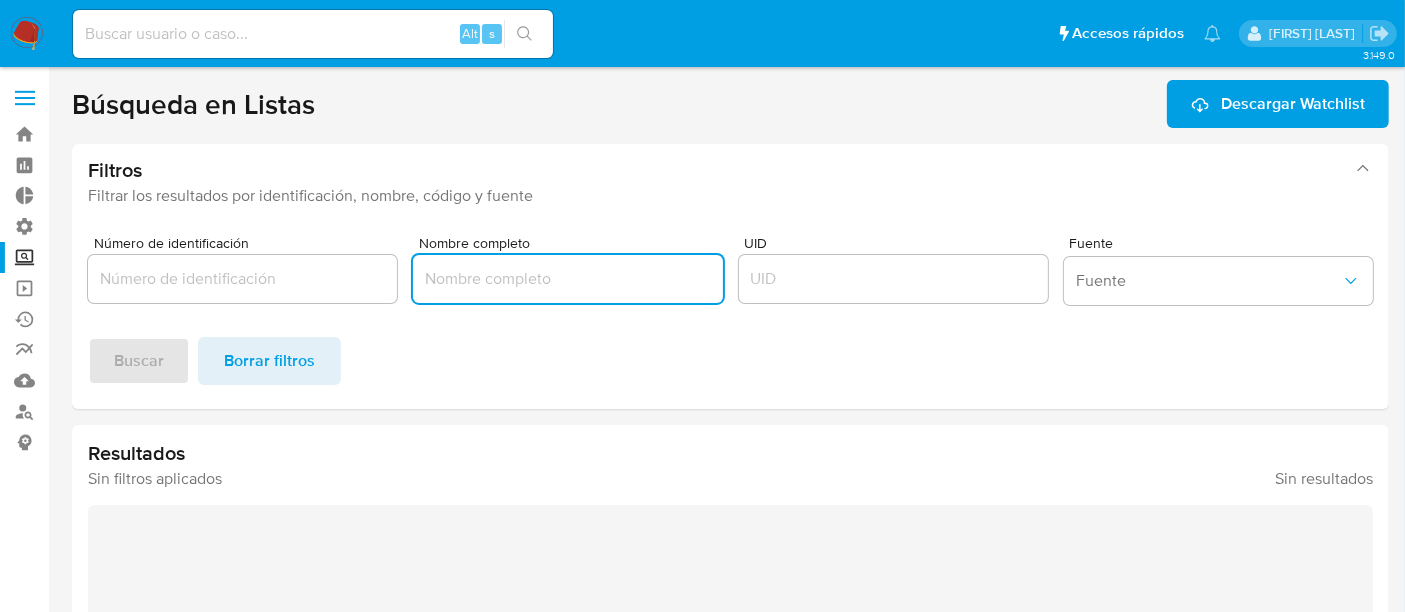click at bounding box center (567, 279) 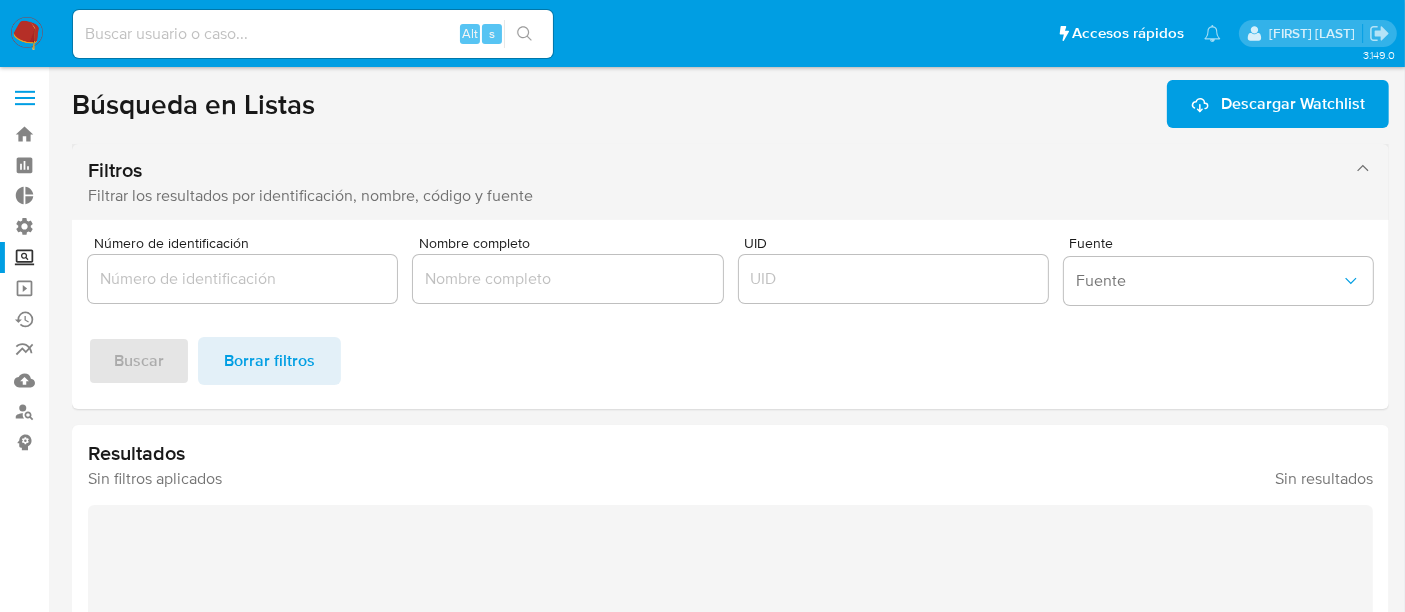 click on "Filtrar los resultados por identificación, nombre, código y fuente" at bounding box center (710, 196) 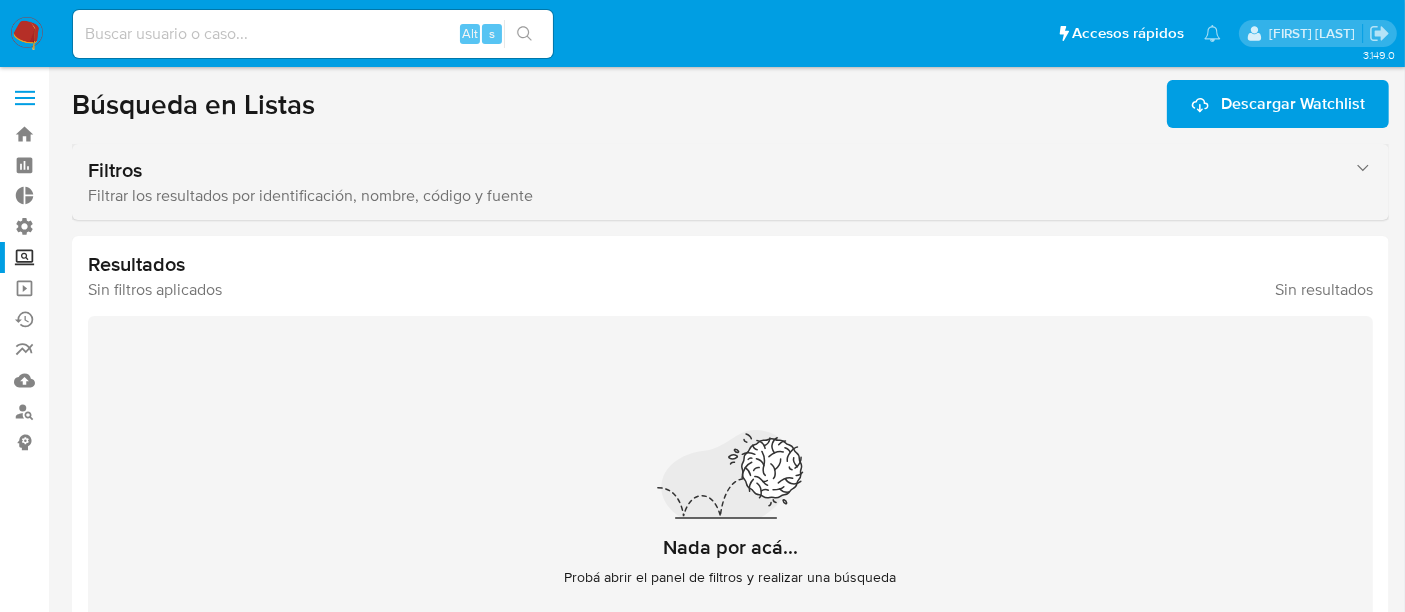 click on "Filtrar los resultados por identificación, nombre, código y fuente" at bounding box center [710, 196] 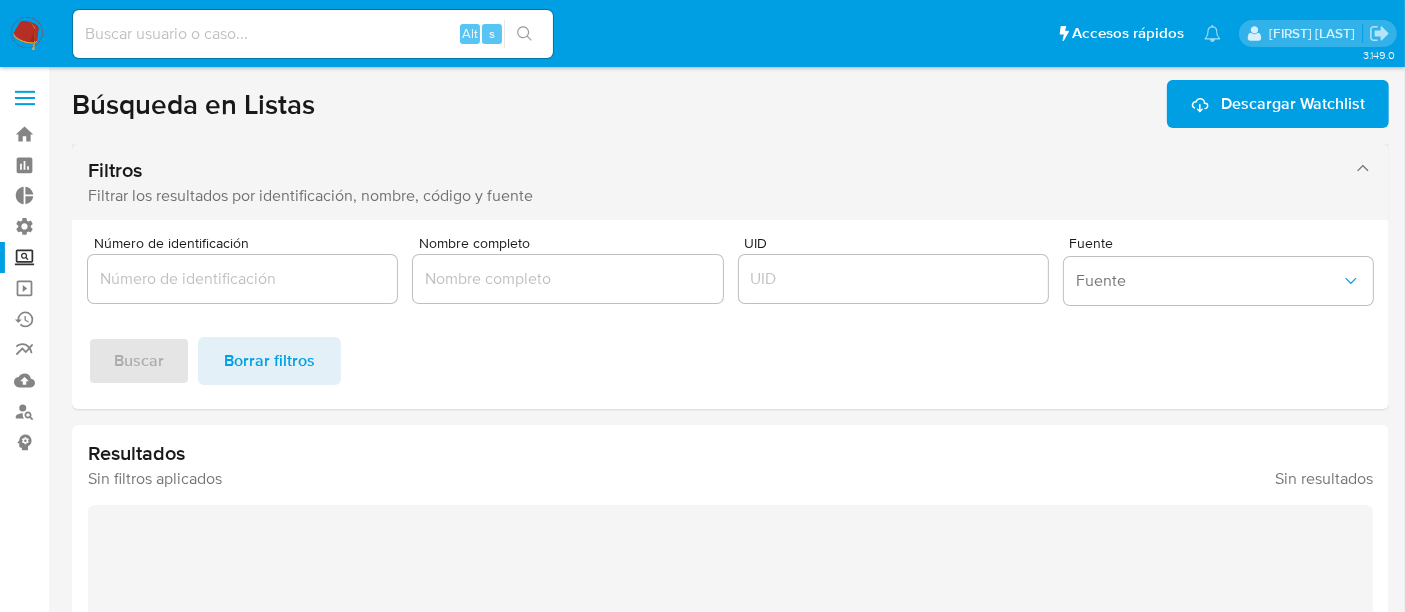 click on "Filtros" at bounding box center (710, 170) 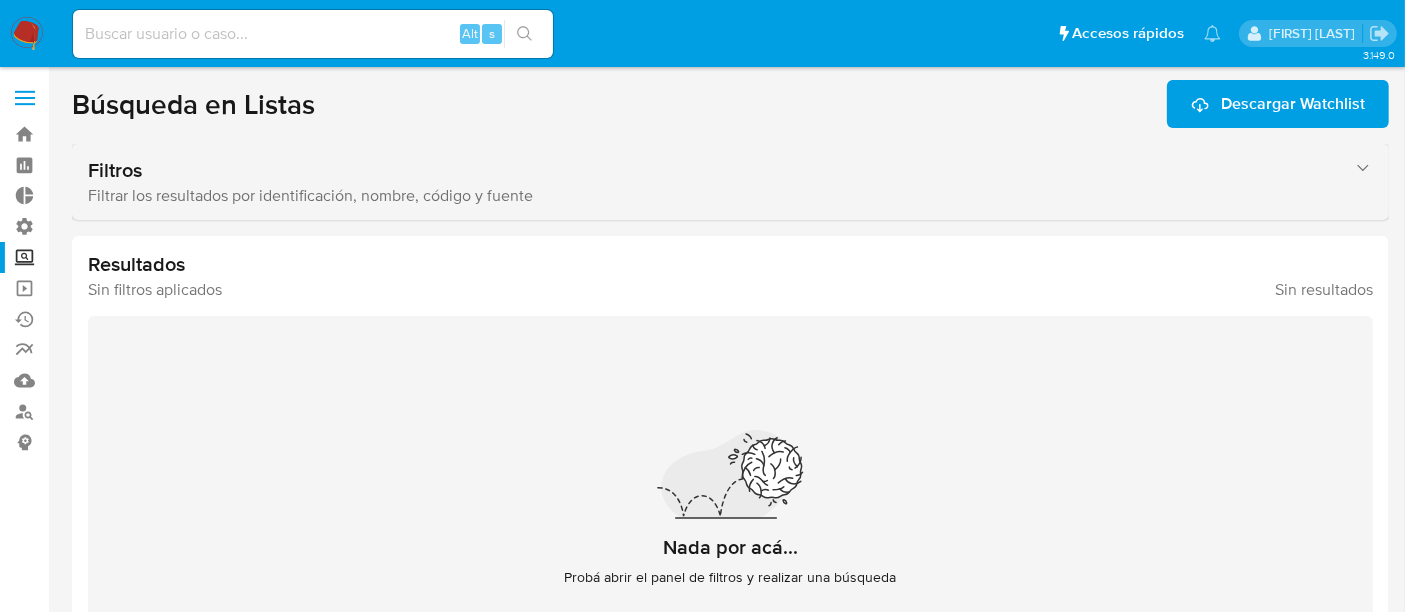 click on "Filtros" at bounding box center (710, 170) 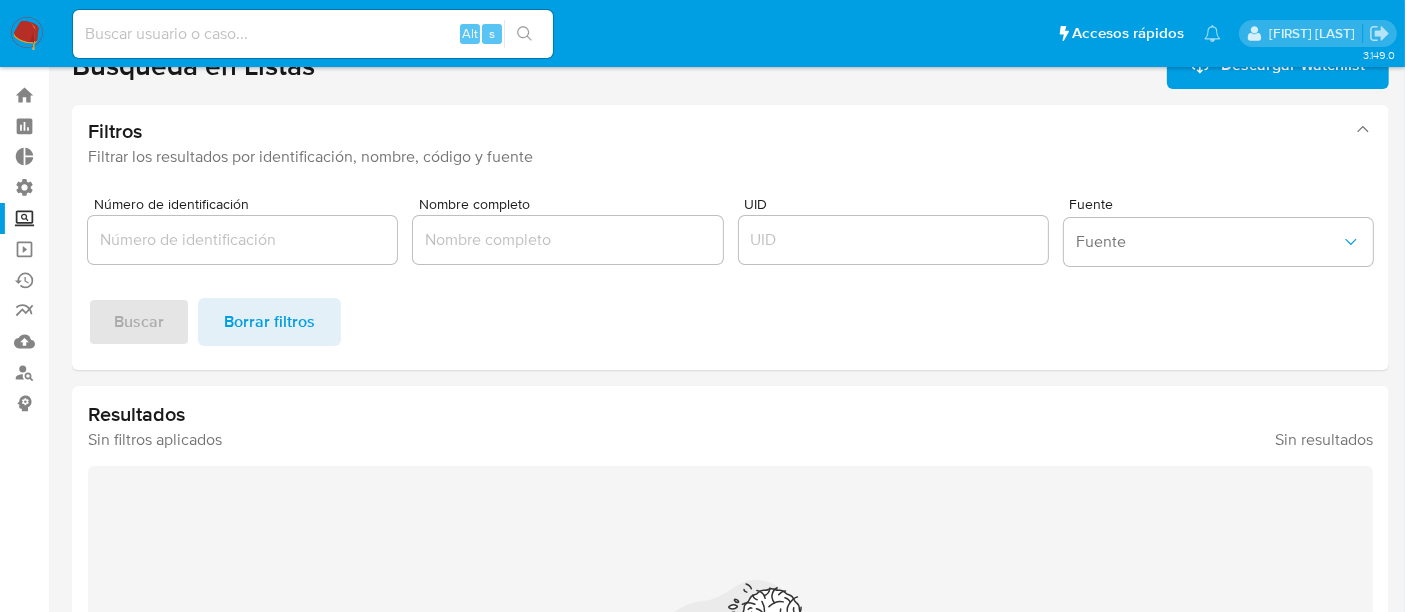 scroll, scrollTop: 0, scrollLeft: 0, axis: both 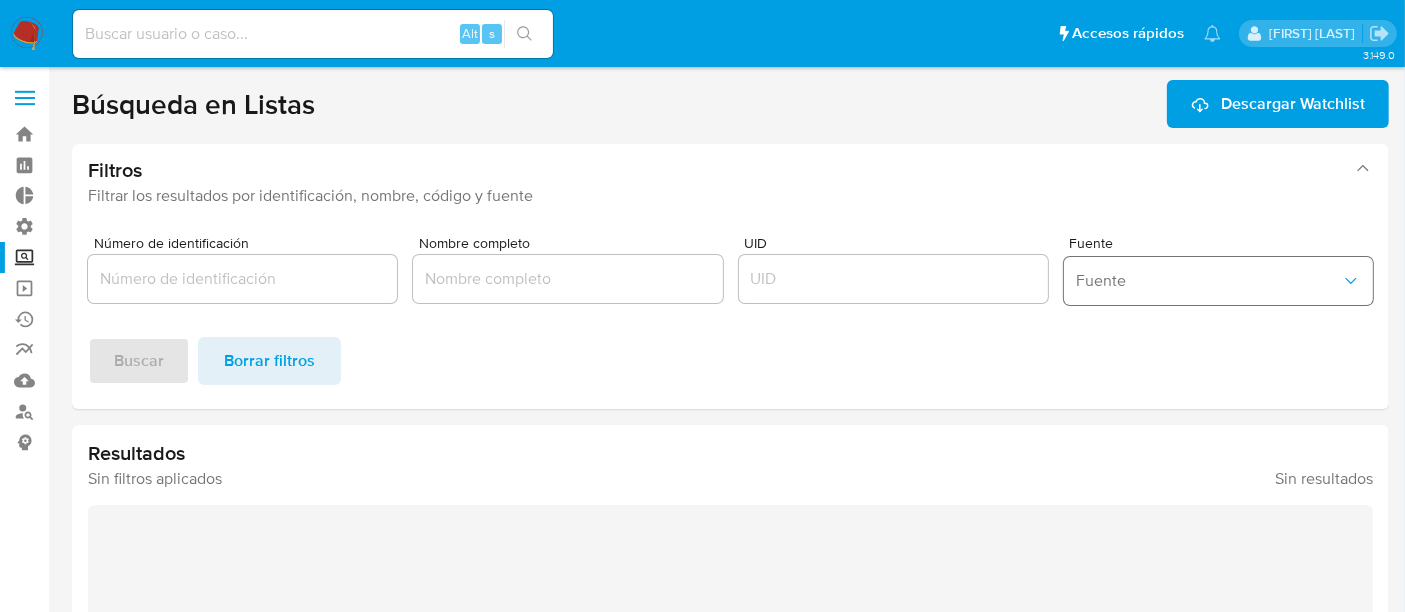 click on "Fuente" at bounding box center (1218, 281) 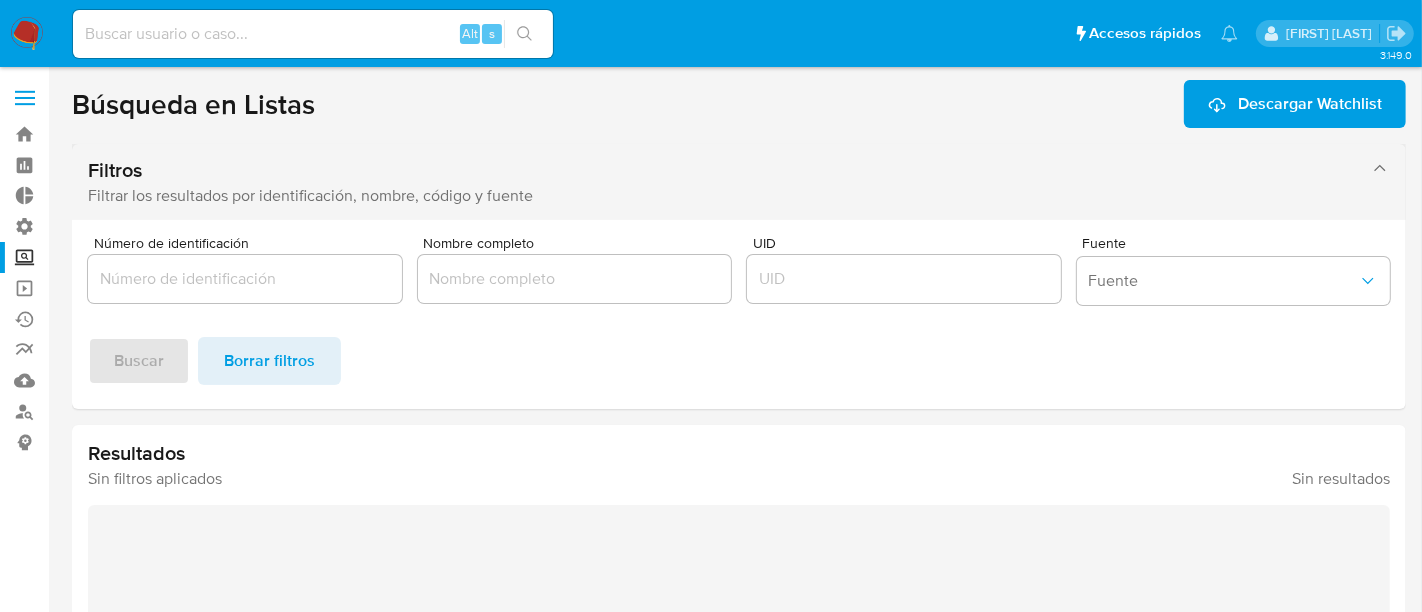 click on "Filtros" at bounding box center [719, 170] 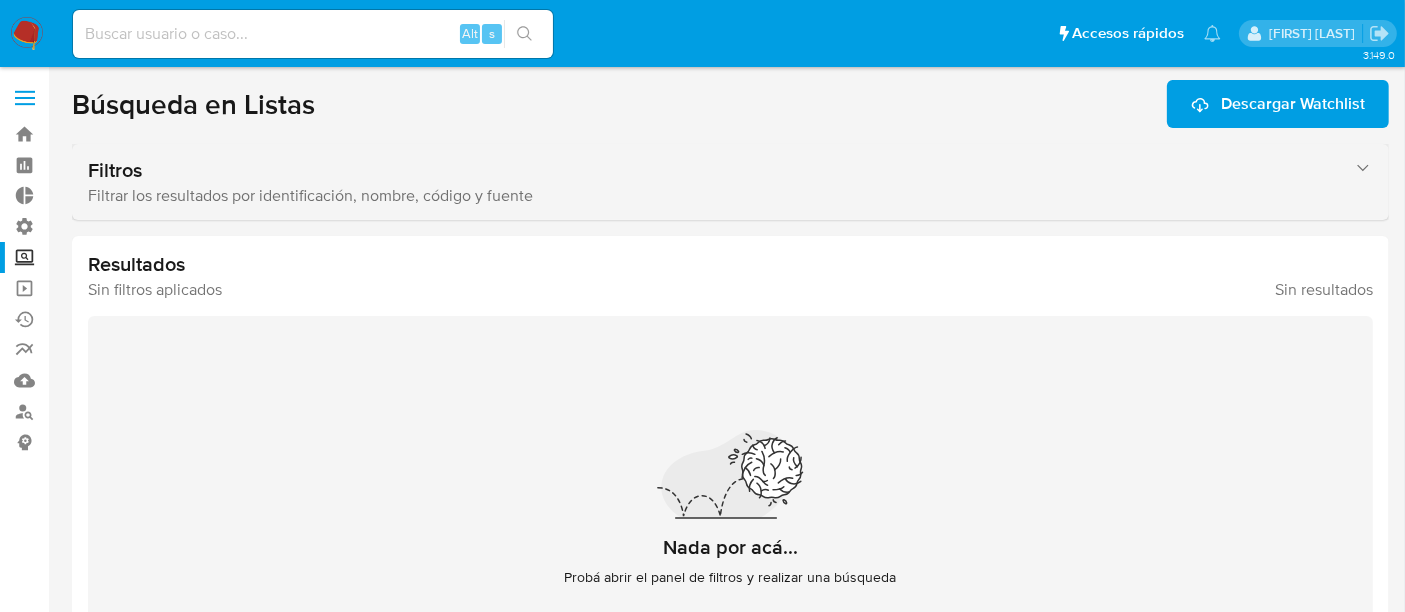 click on "Filtros" at bounding box center [710, 170] 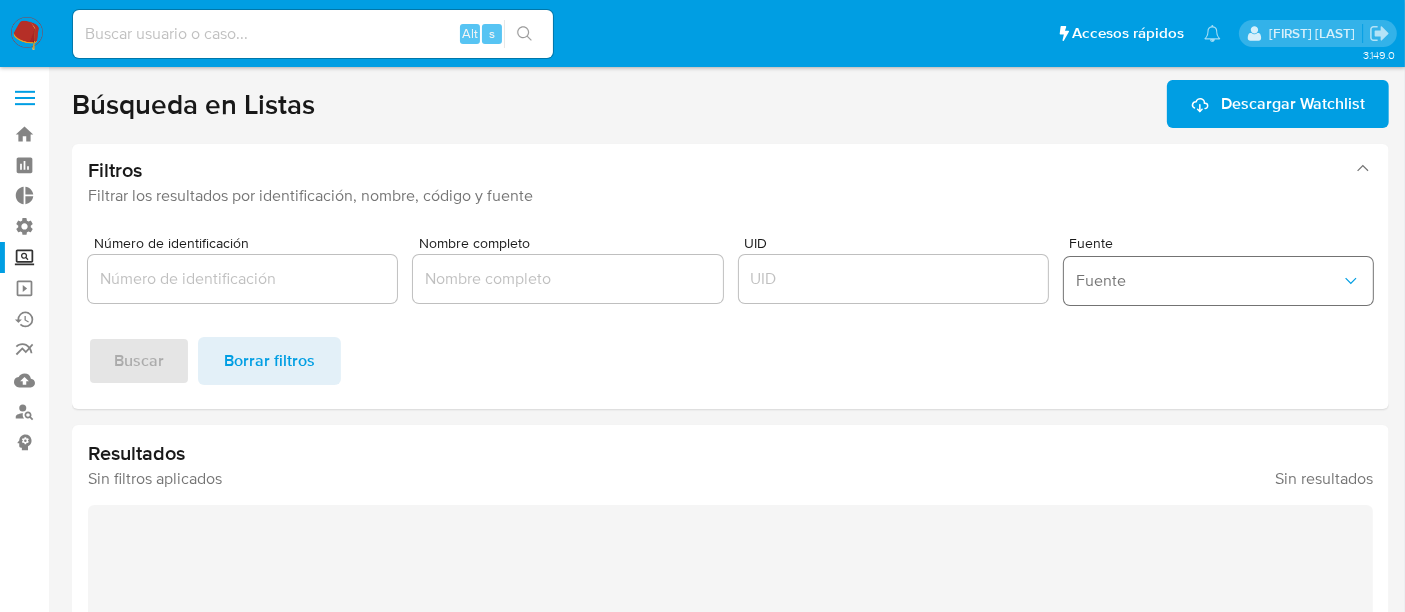 click on "Fuente" at bounding box center (1208, 281) 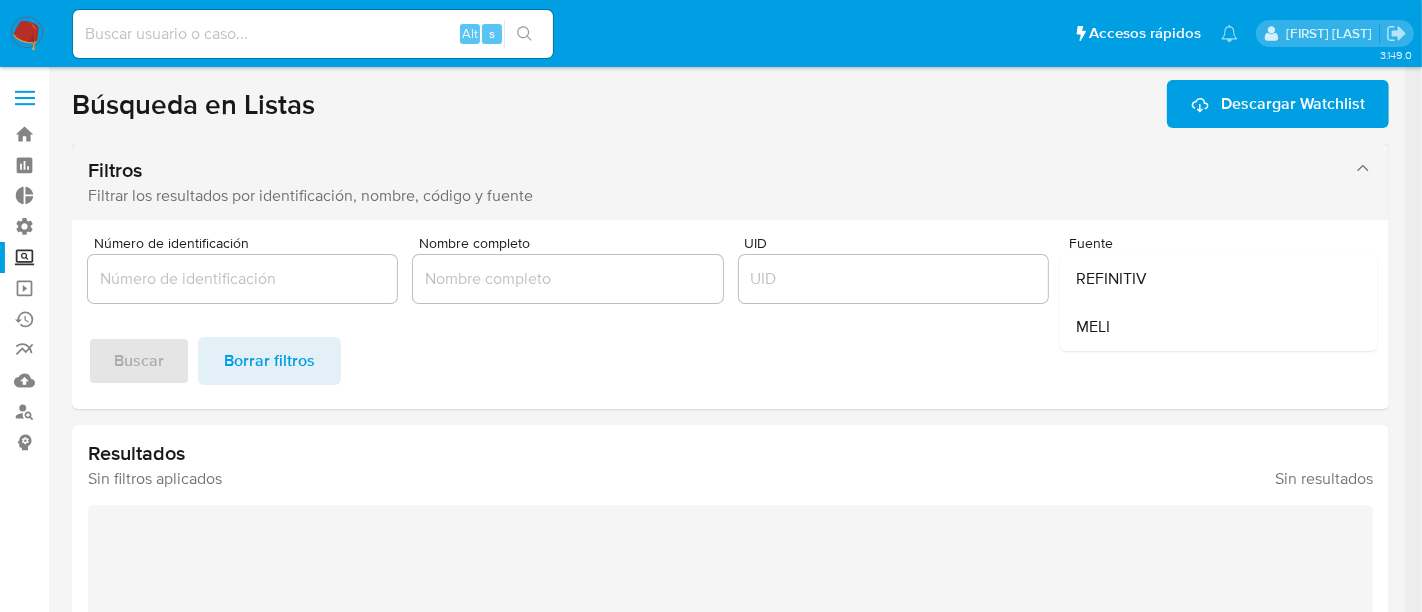 click on "Filtros Filtrar los resultados por identificación, nombre, código y fuente" at bounding box center [730, 182] 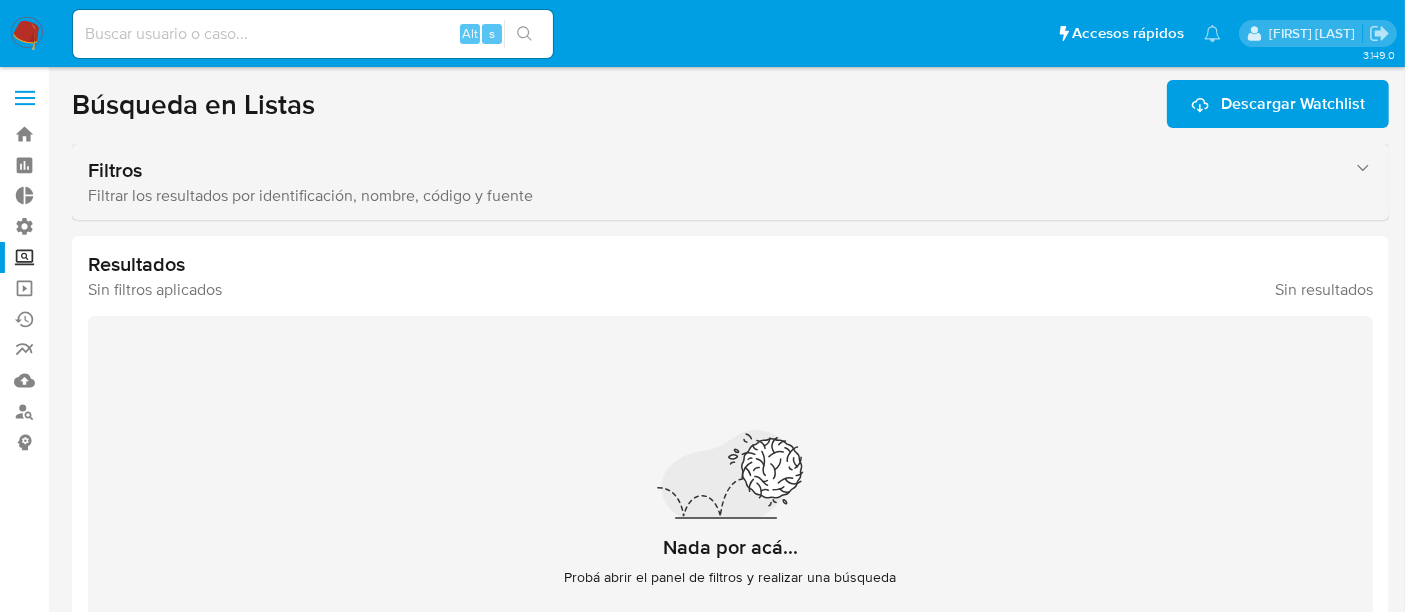 click on "Filtrar los resultados por identificación, nombre, código y fuente" at bounding box center (710, 196) 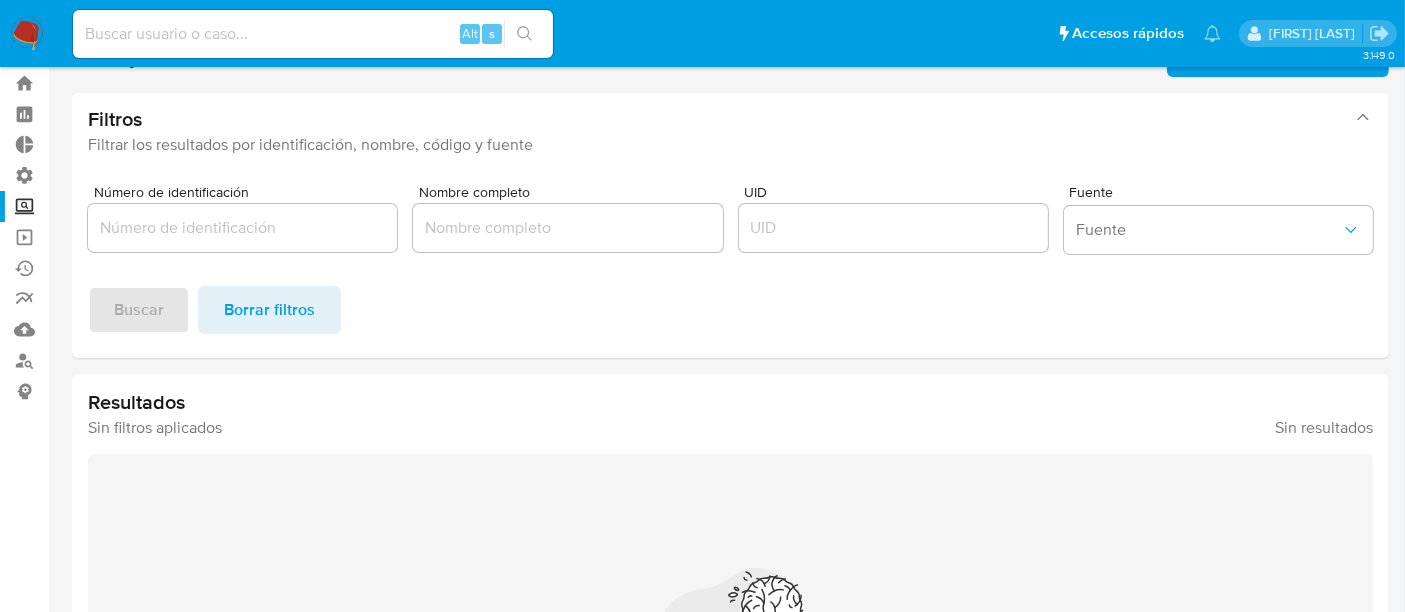 scroll, scrollTop: 0, scrollLeft: 0, axis: both 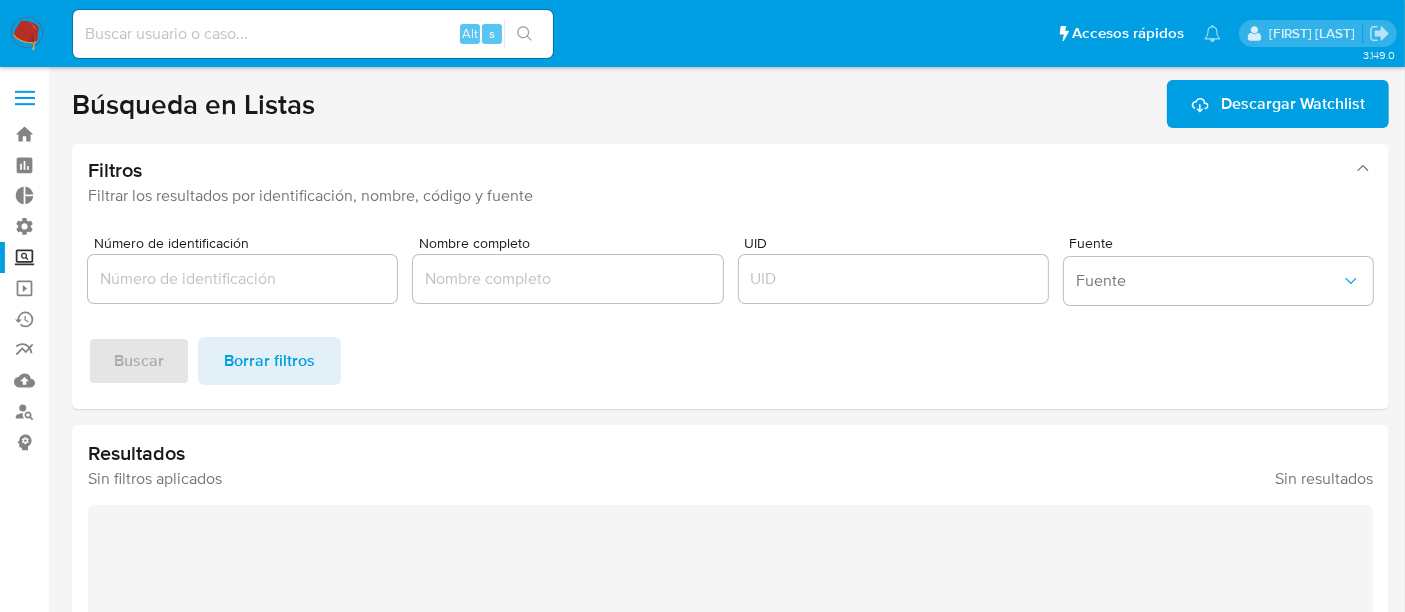 click on "Fuente Fuente" at bounding box center [1218, 274] 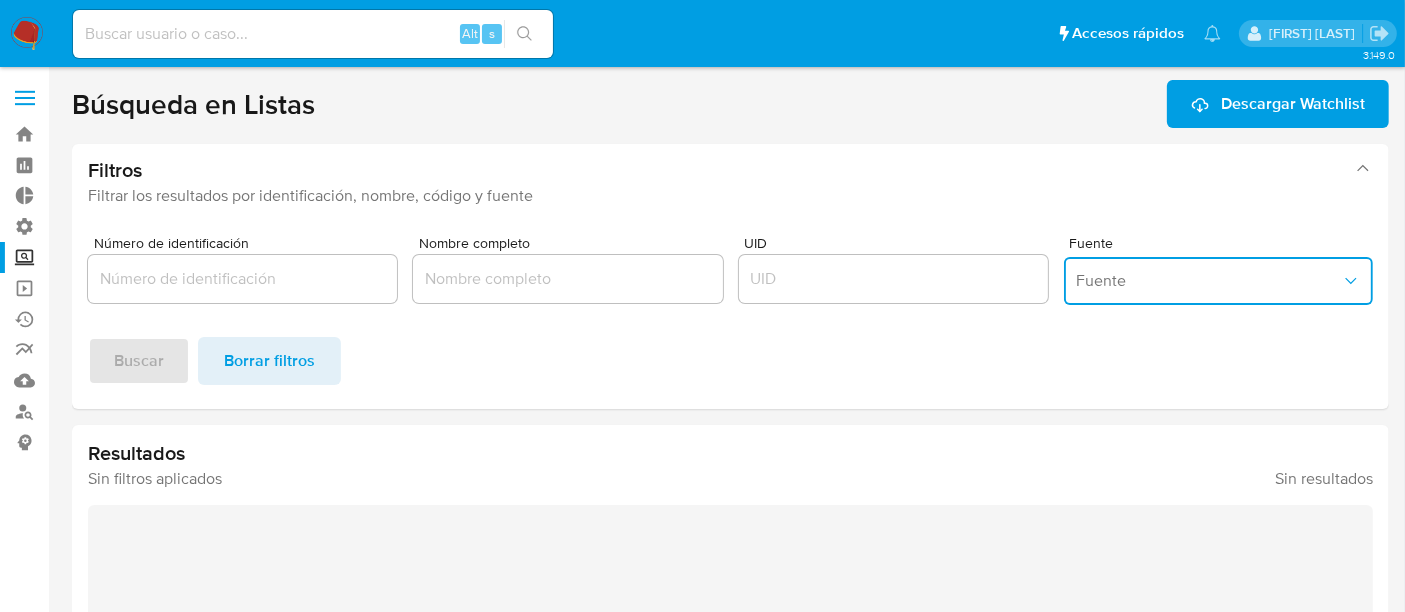 click on "Fuente" at bounding box center (1218, 281) 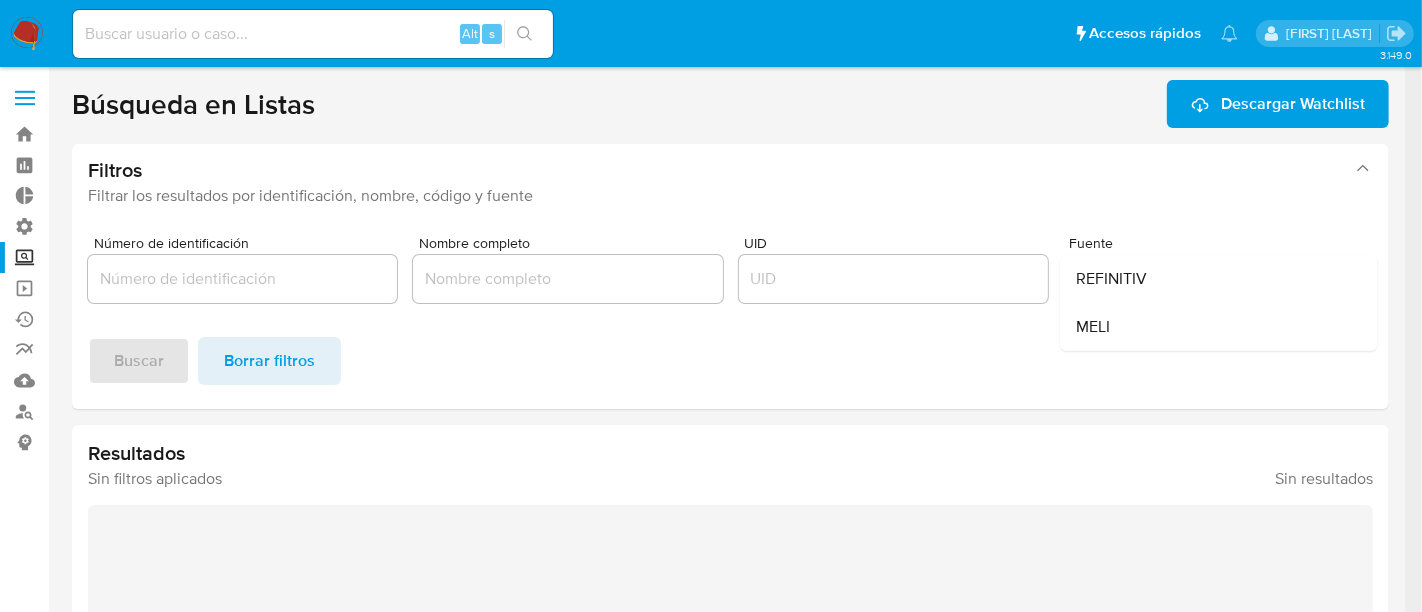 click on "REFINITIV" at bounding box center [1212, 279] 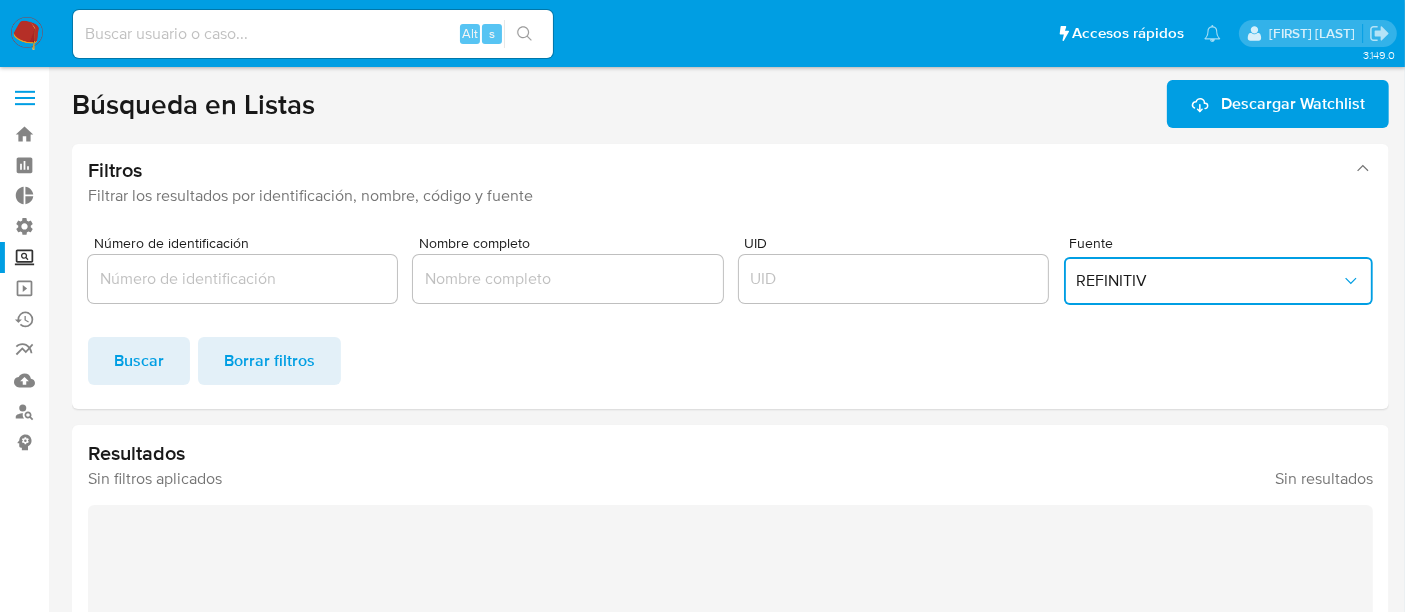 click at bounding box center [242, 279] 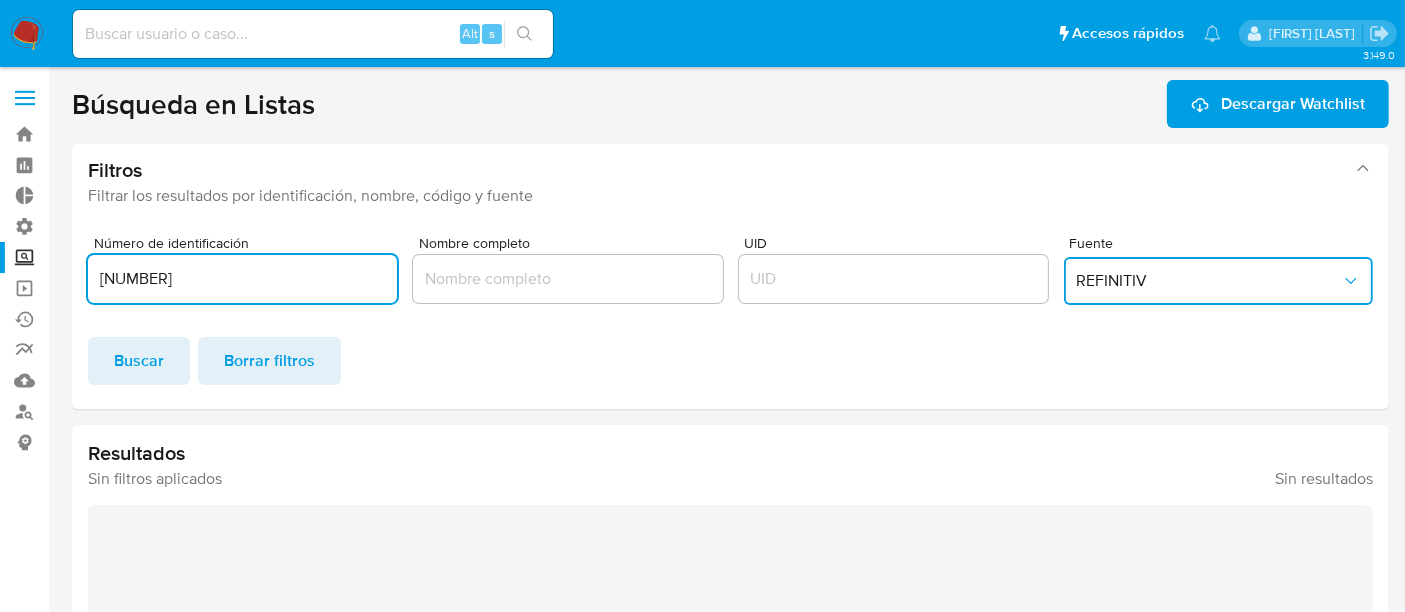 type on "[NUMBER]" 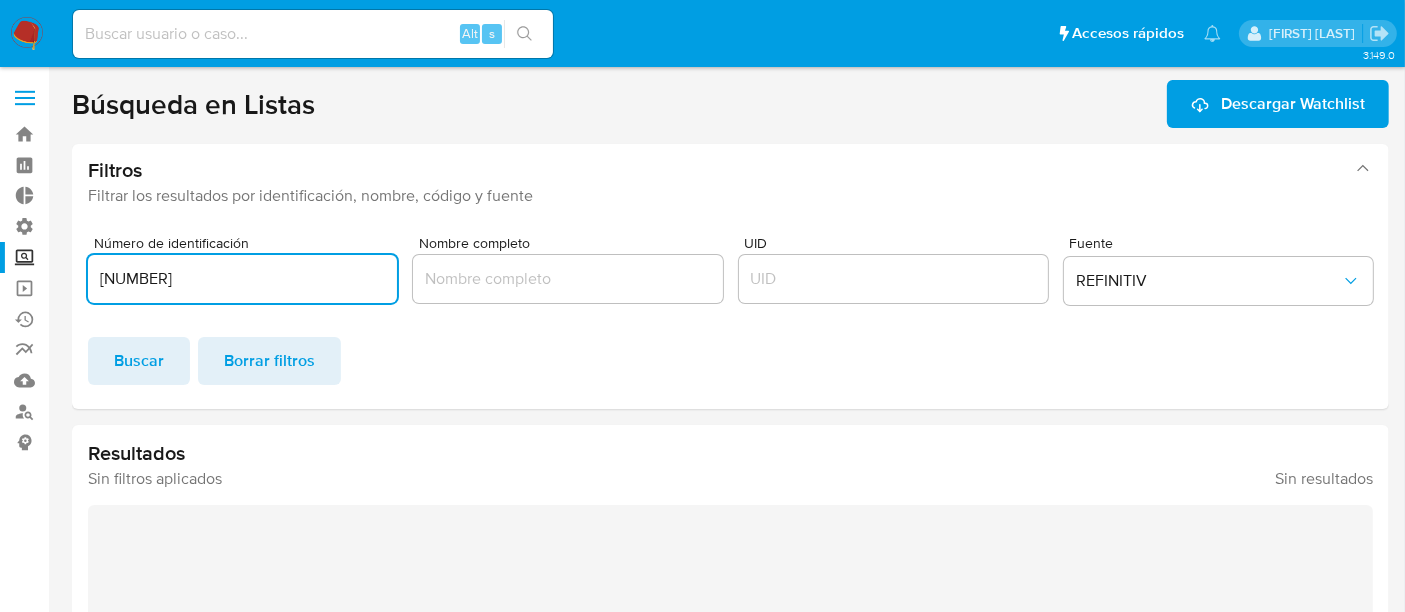 click at bounding box center [567, 279] 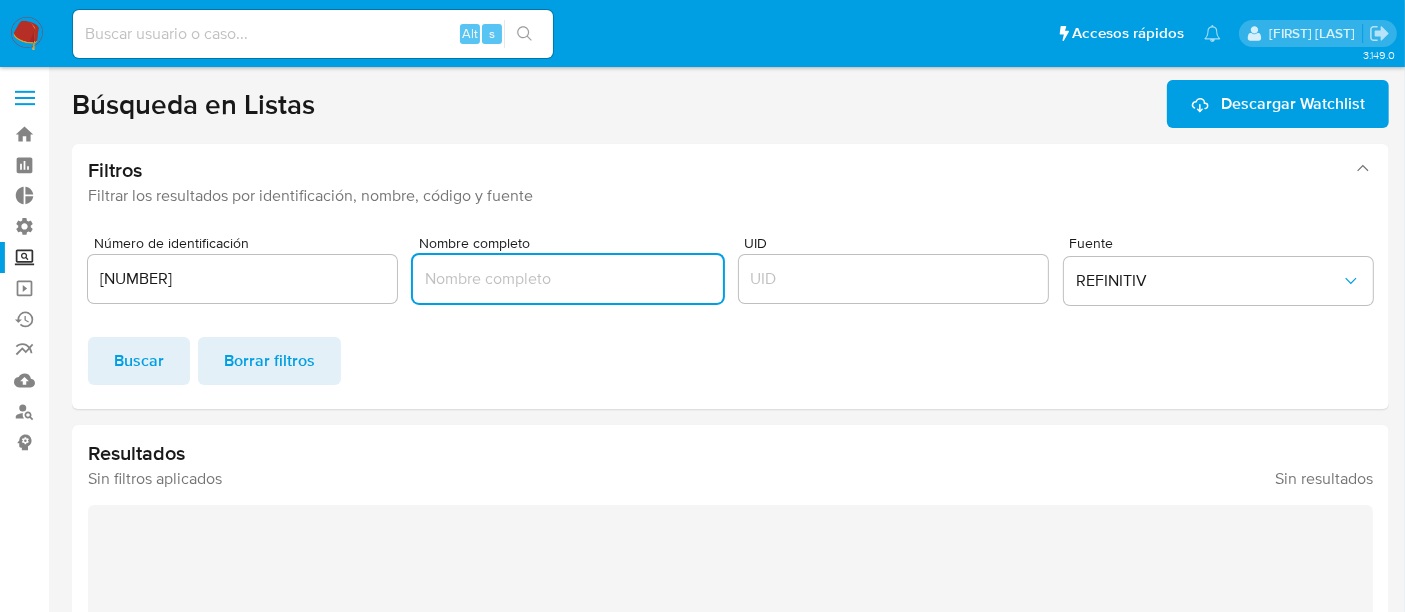 drag, startPoint x: 580, startPoint y: 284, endPoint x: 569, endPoint y: 280, distance: 11.7046995 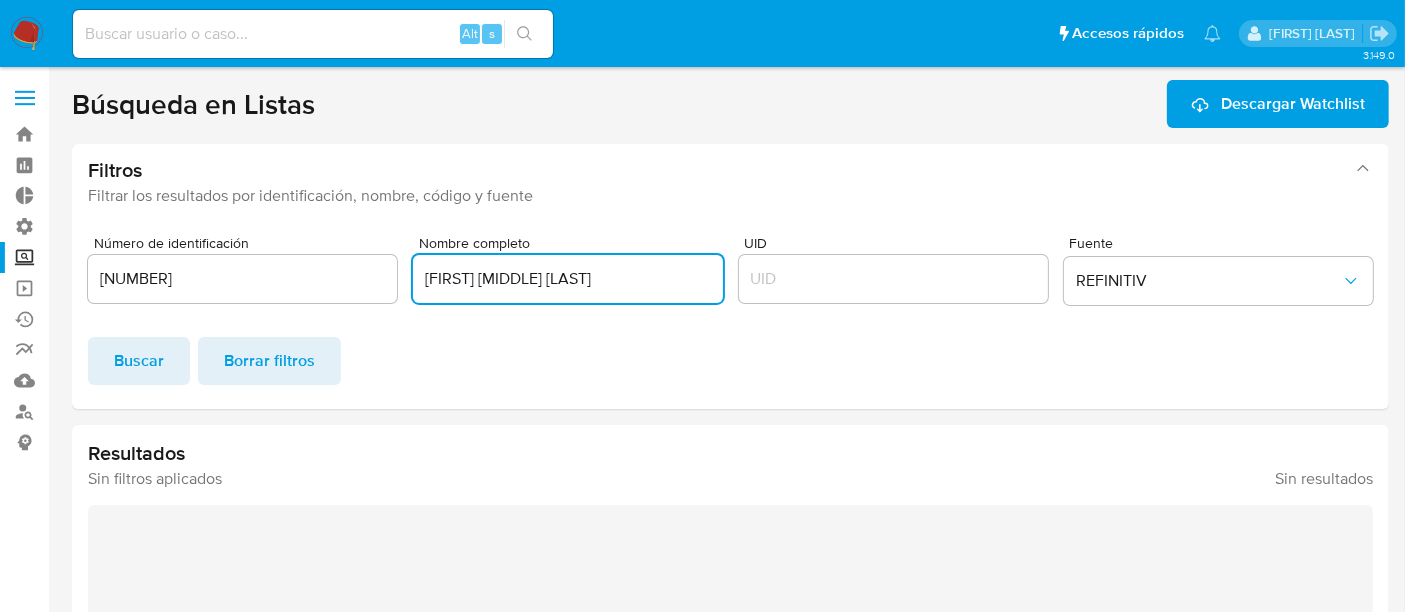 type on "[FIRST] [MIDDLE] [LAST]" 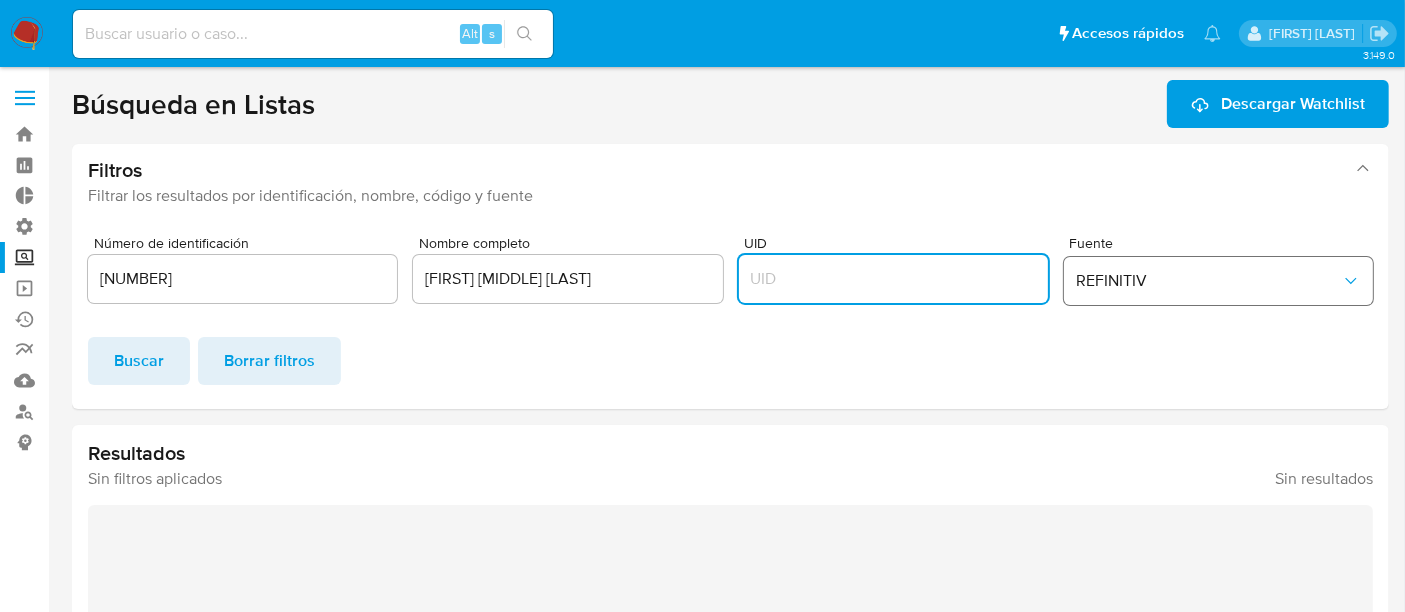click on "REFINITIV" at bounding box center [1208, 281] 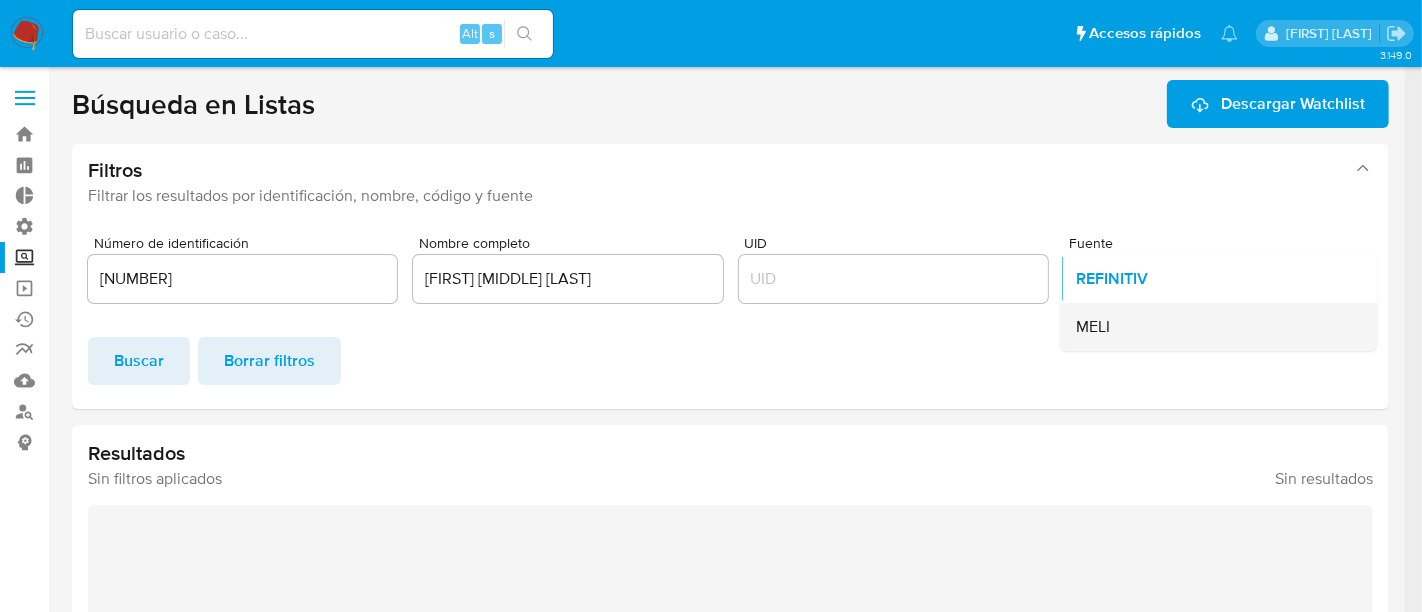 click on "MELI" at bounding box center [1093, 327] 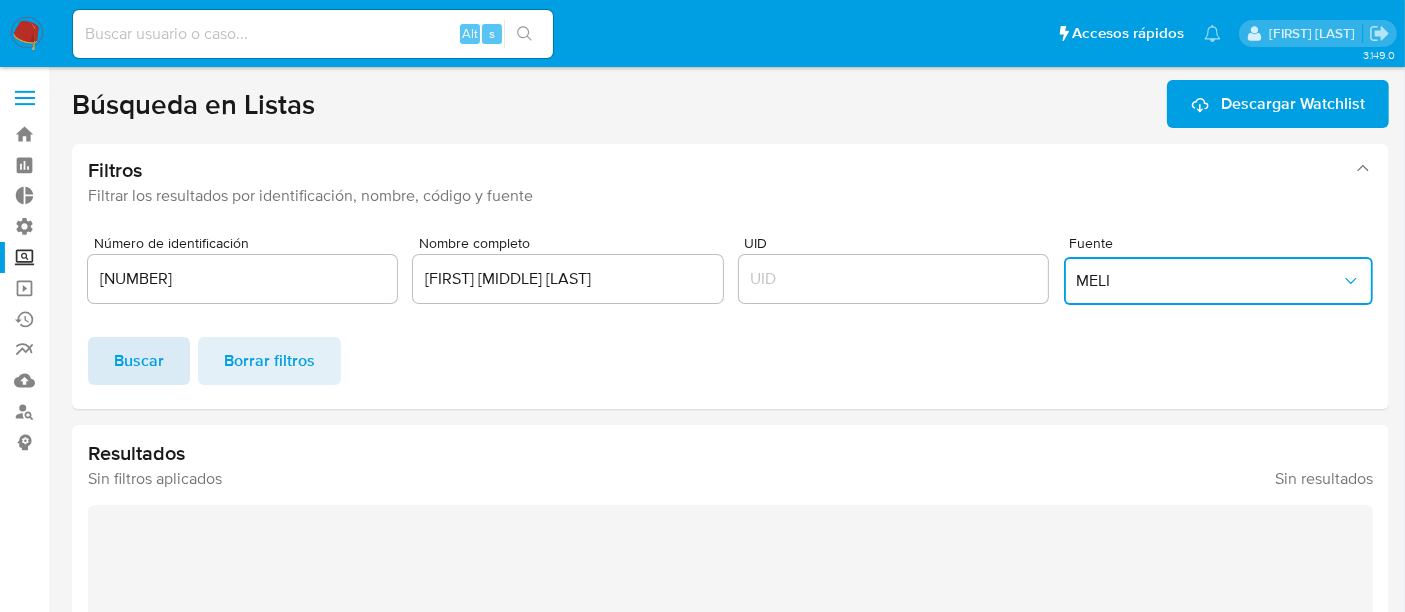 click on "Buscar" at bounding box center (139, 361) 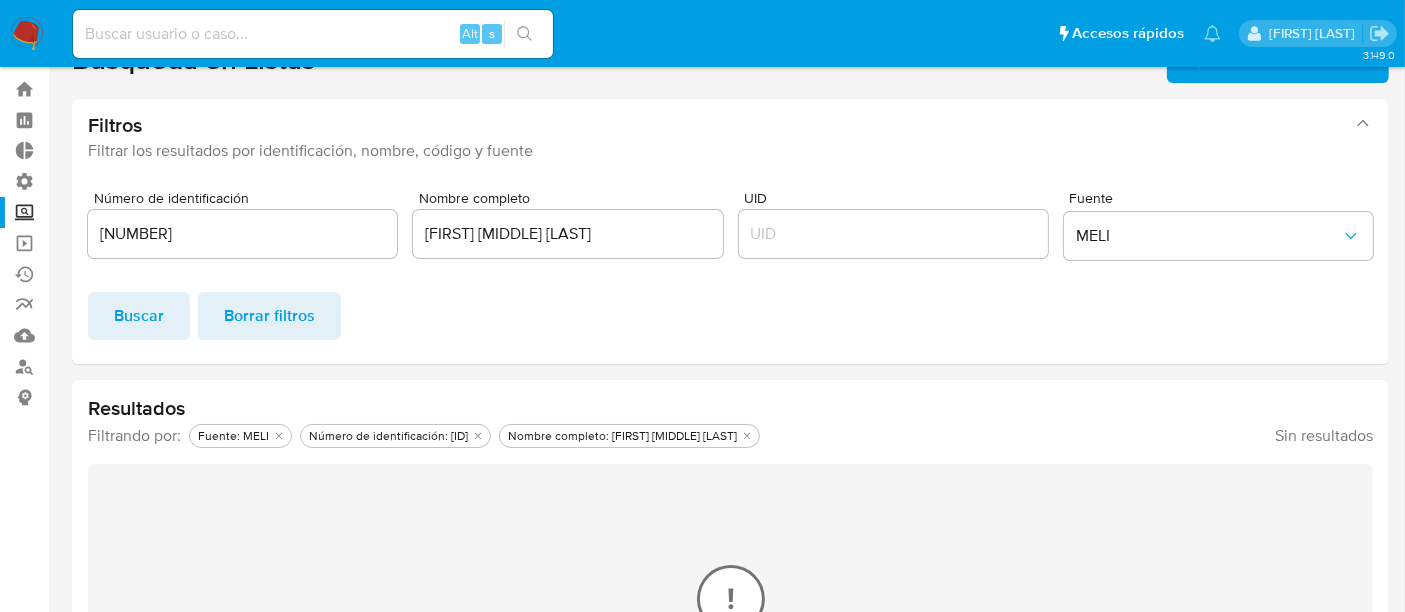 scroll, scrollTop: 0, scrollLeft: 0, axis: both 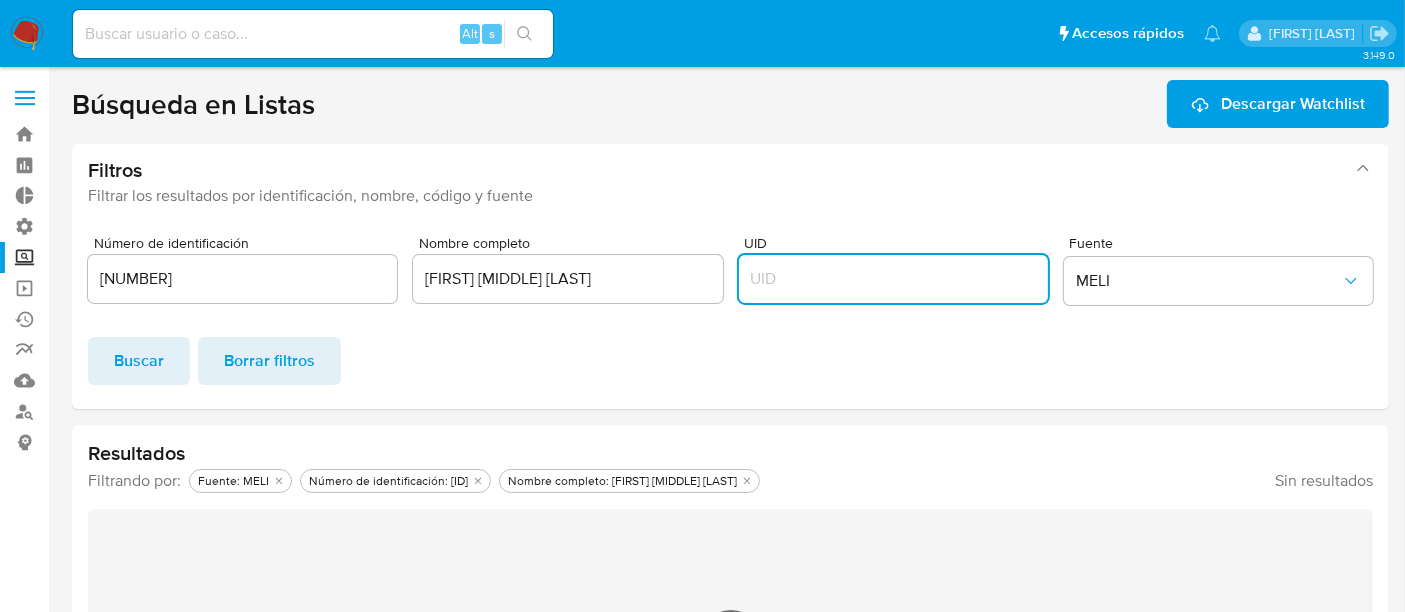 click at bounding box center [893, 279] 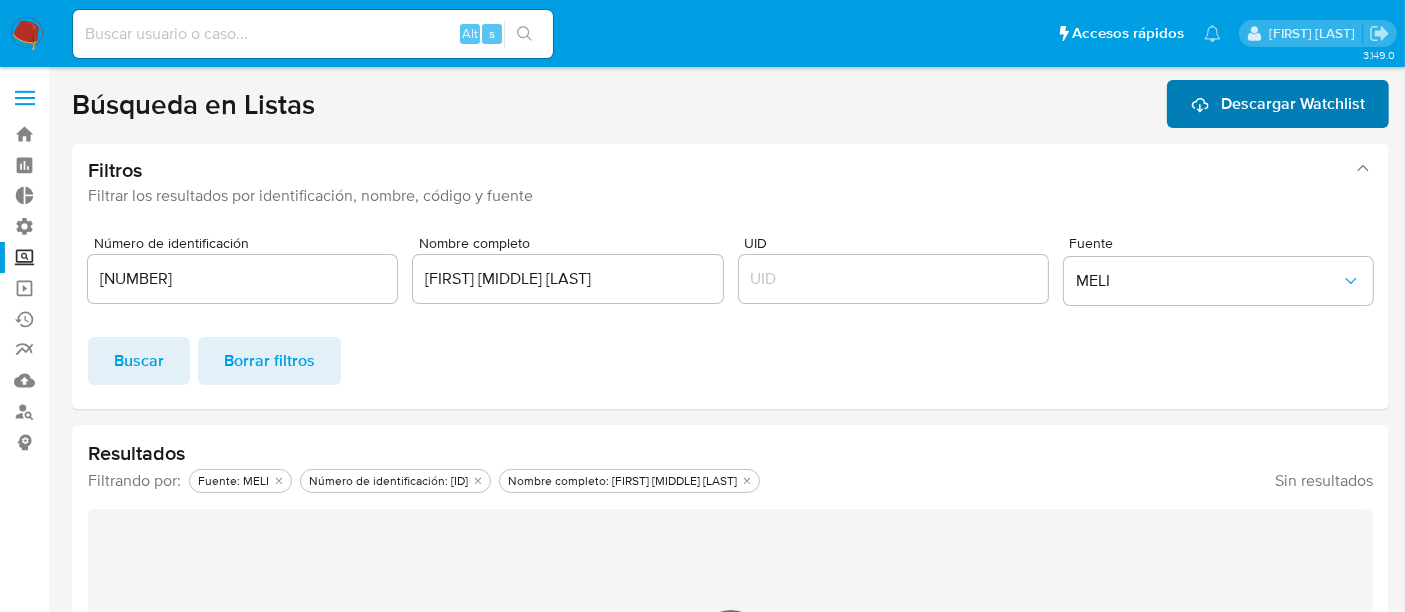 click on "Descargar Watchlist" at bounding box center [1293, 104] 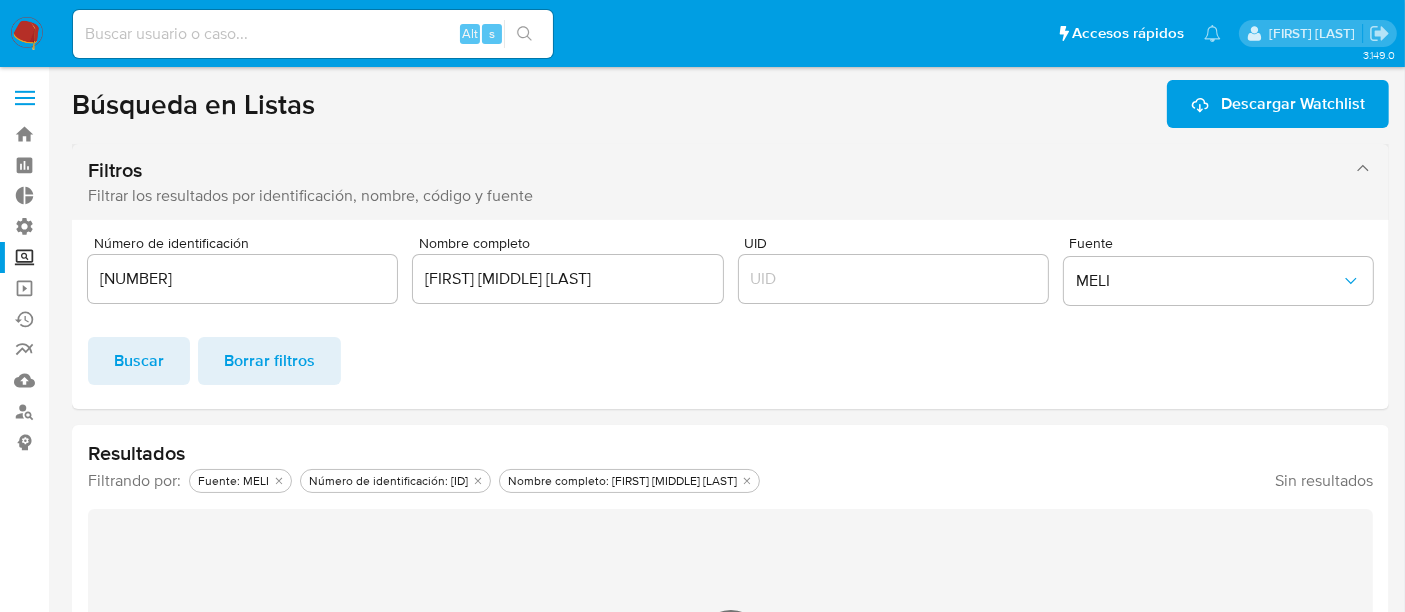 scroll, scrollTop: 0, scrollLeft: 0, axis: both 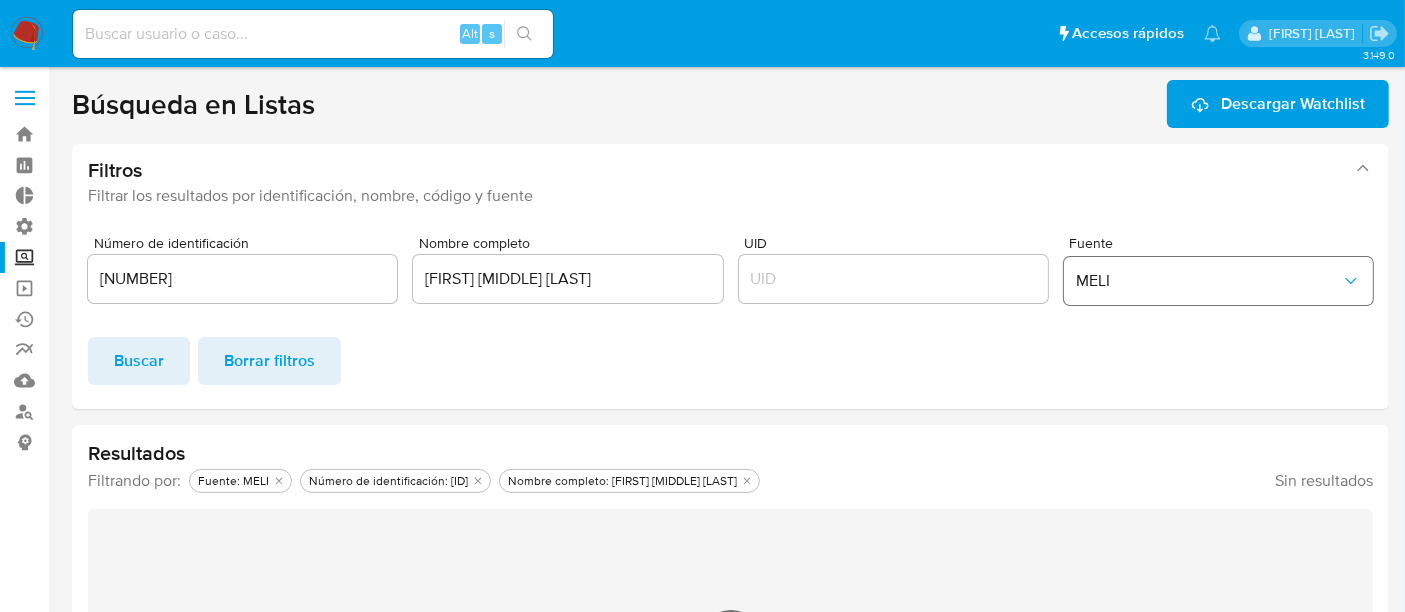 click on "MELI" at bounding box center [1208, 281] 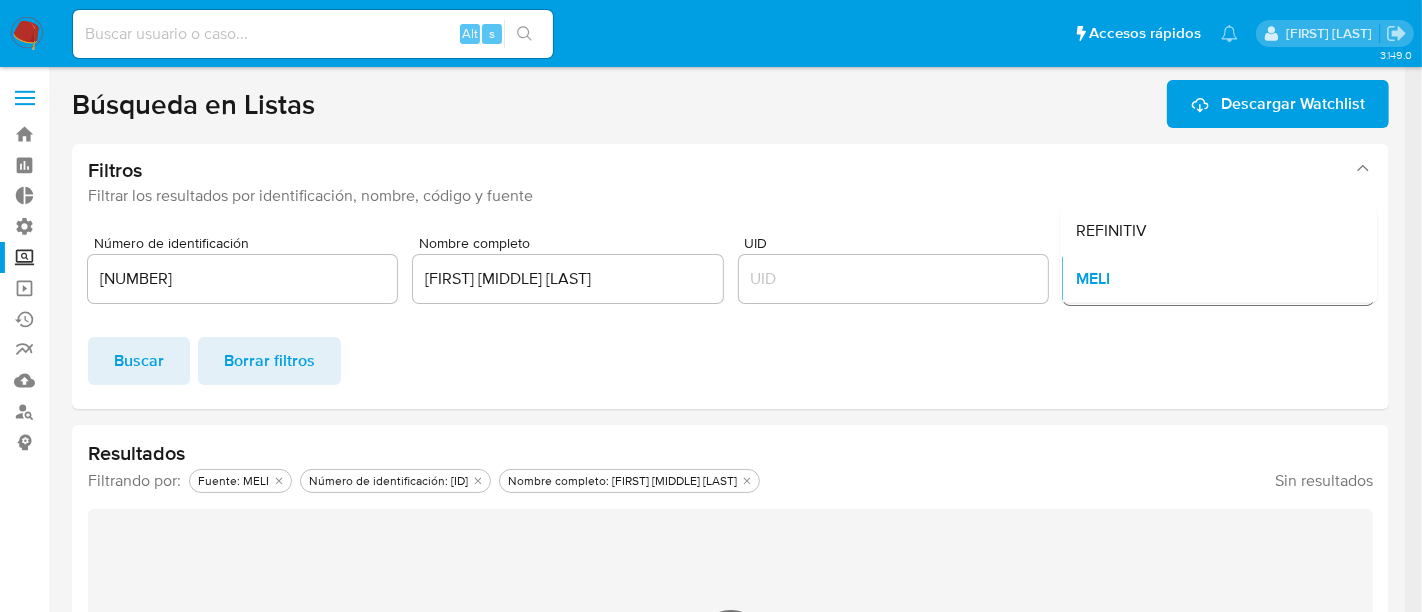 click on "MELI" at bounding box center [1212, 279] 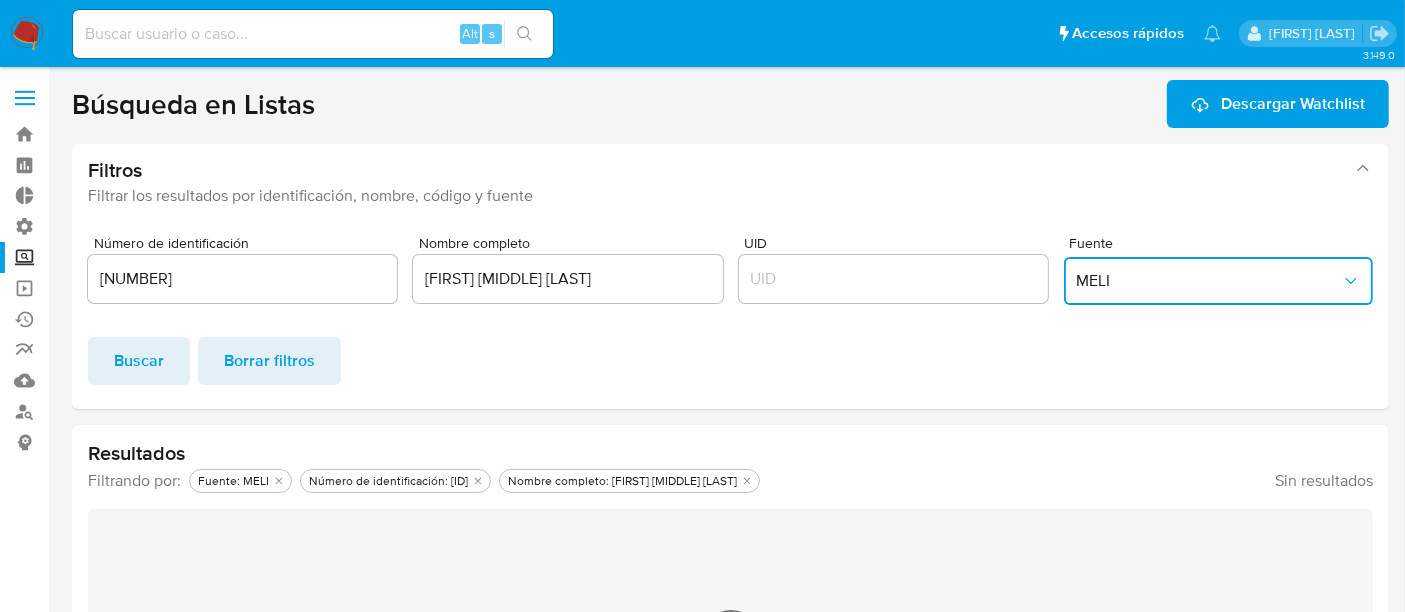 click on "[NUMBER]" at bounding box center (242, 279) 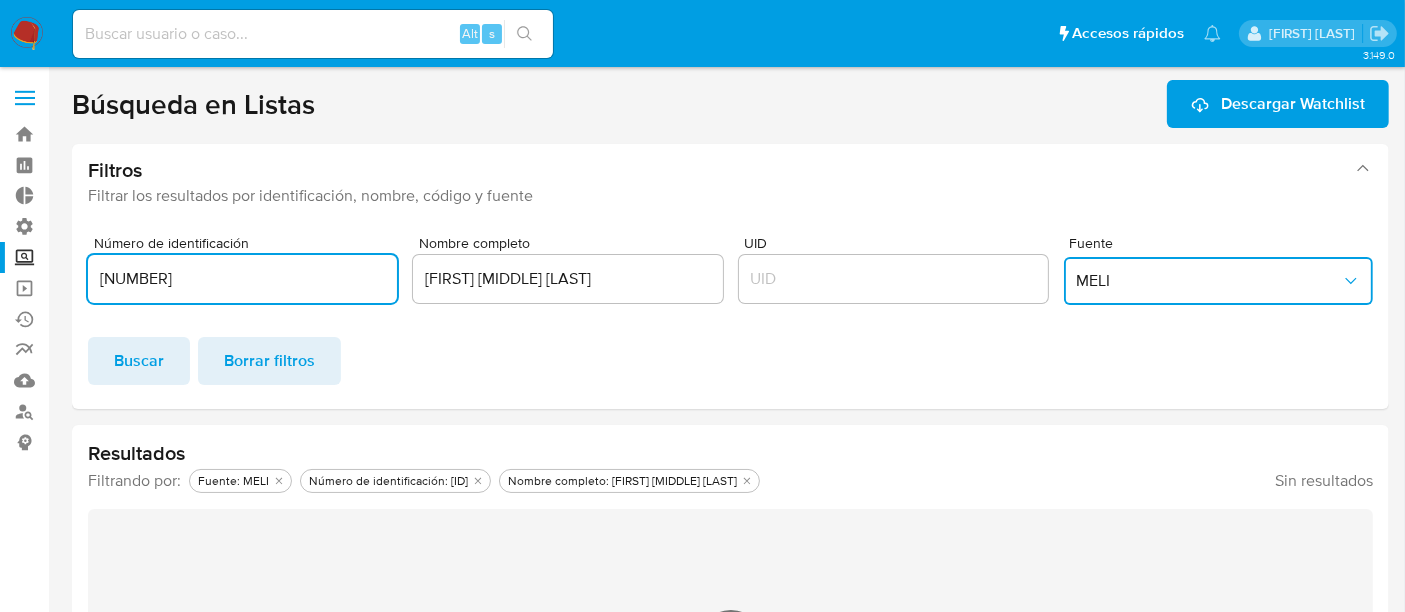 click on "[NUMBER]" at bounding box center [242, 279] 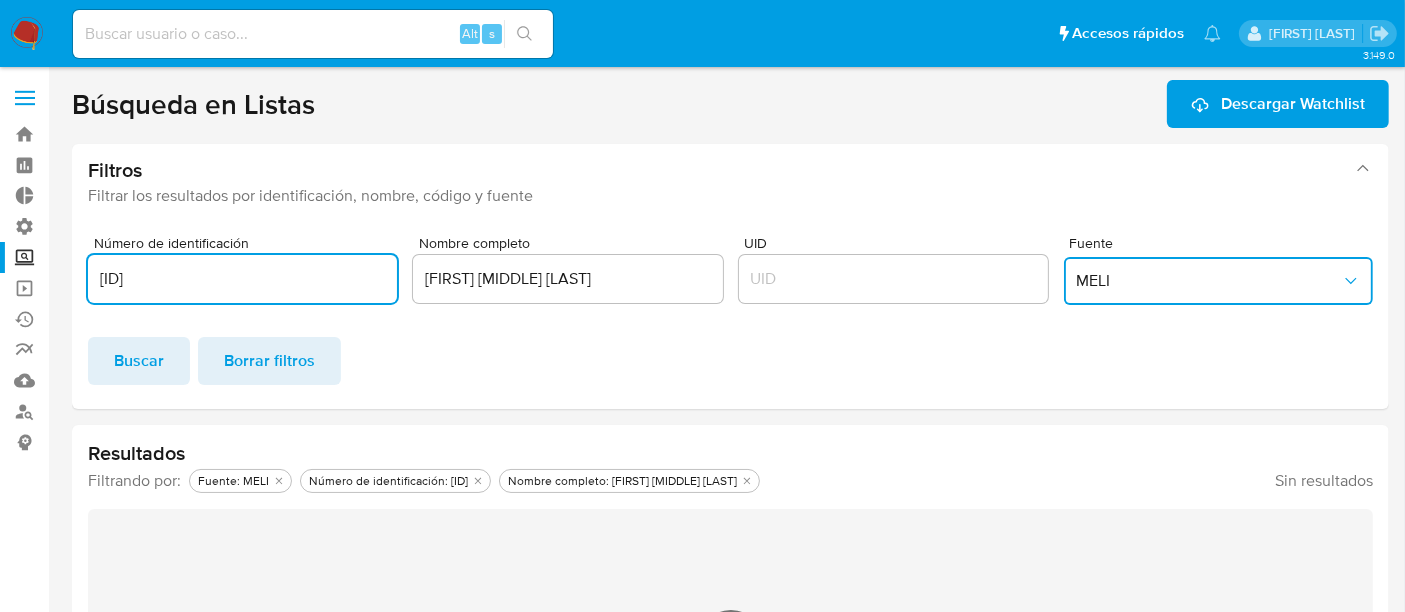 type on "[ID]" 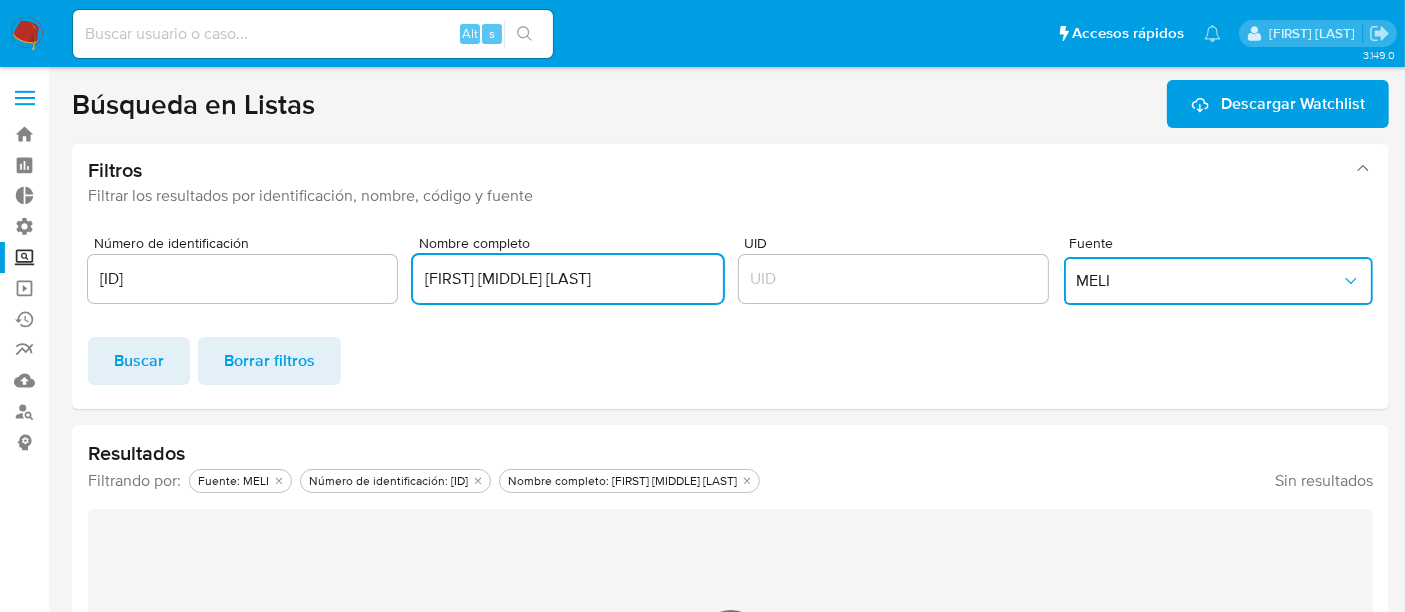 click on "[FIRST] [MIDDLE] [LAST]" at bounding box center [567, 279] 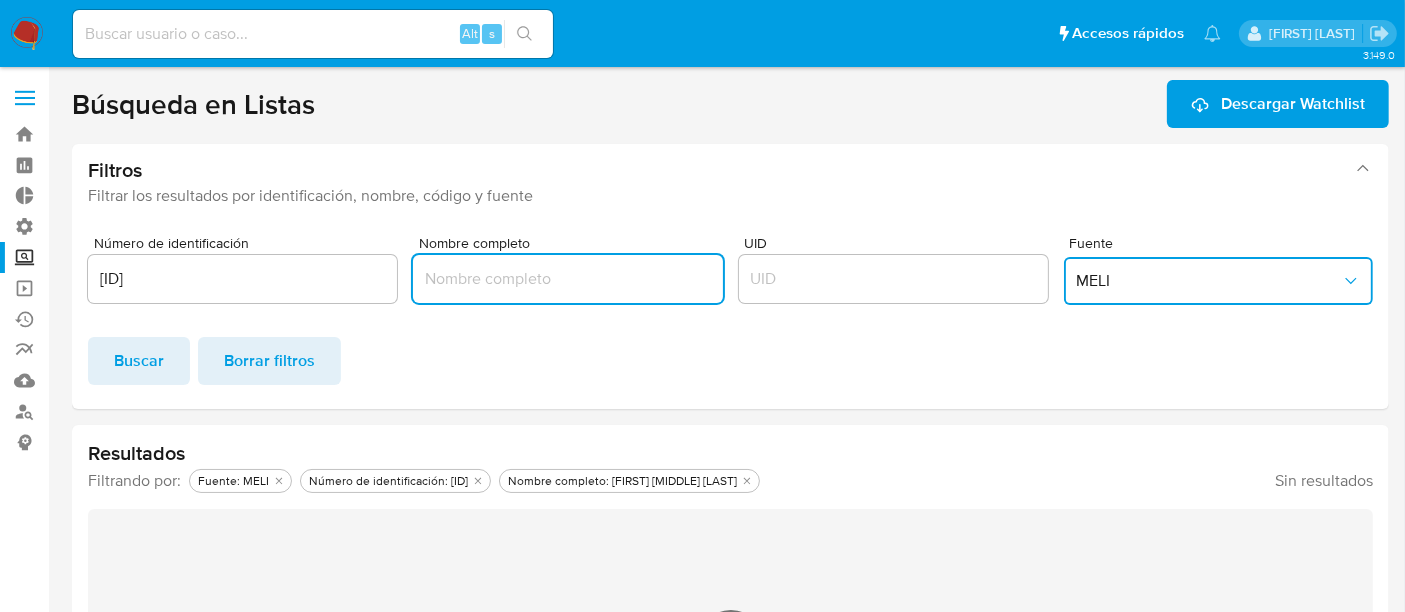 type 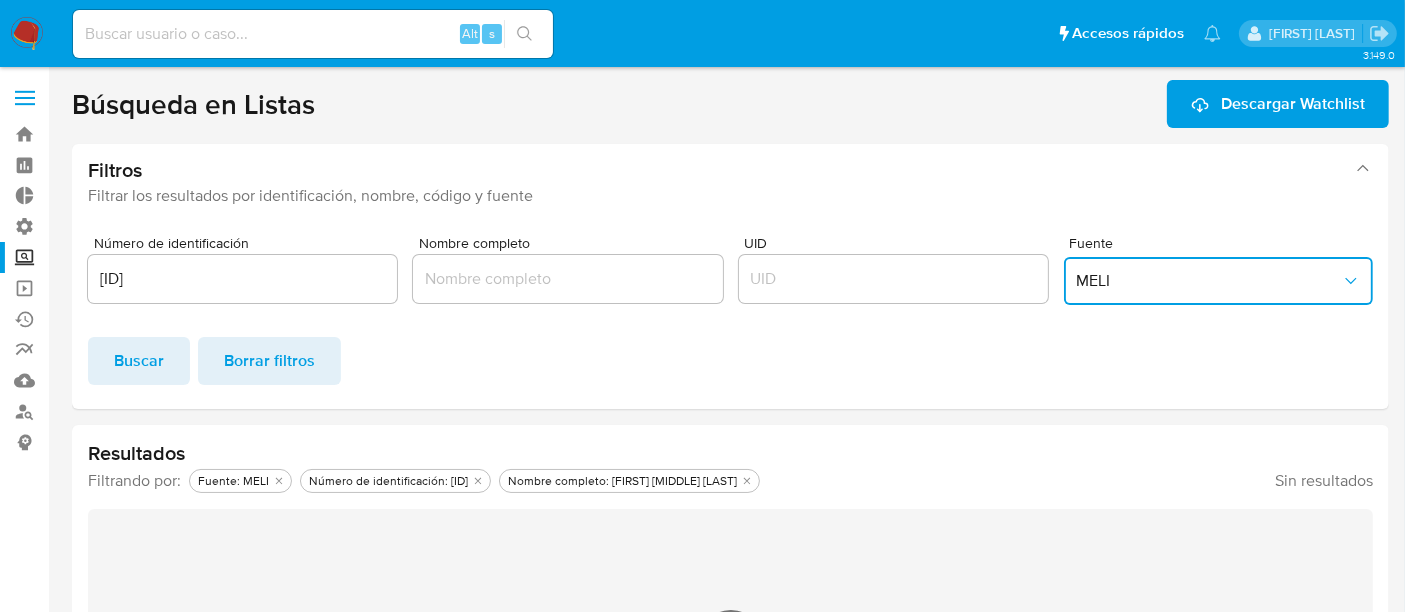 click on "MELI" at bounding box center [1208, 281] 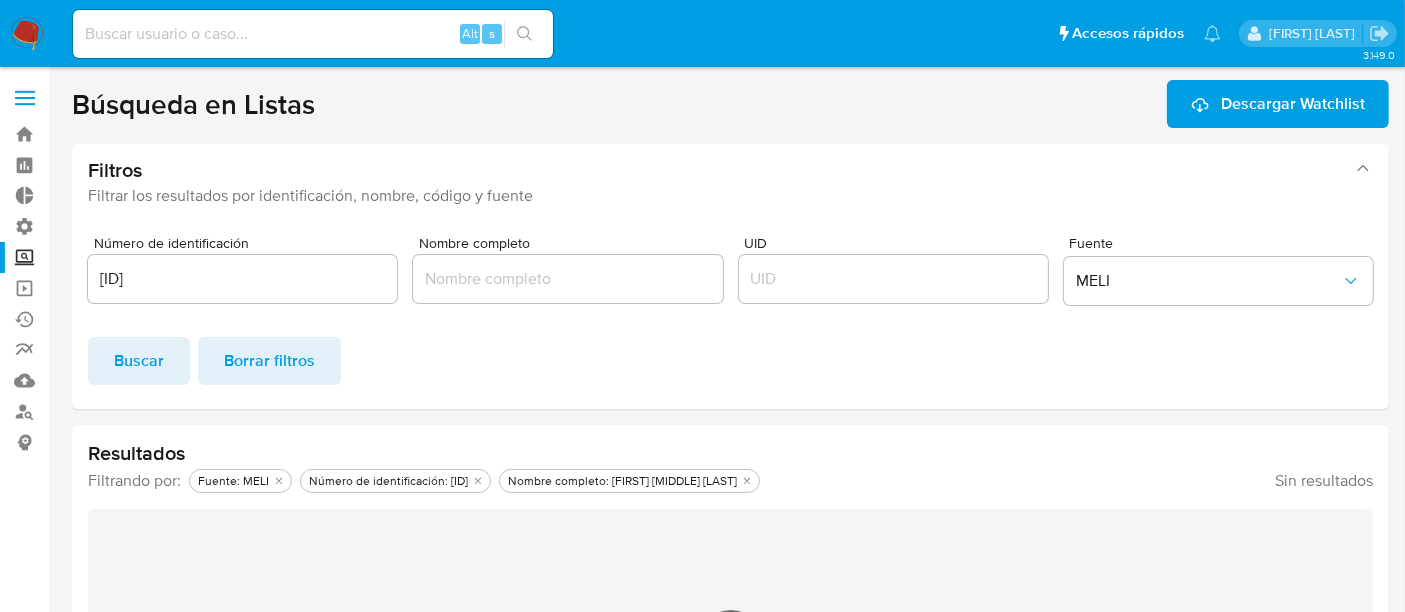 click on "Buscar Borrar filtros" at bounding box center (730, 361) 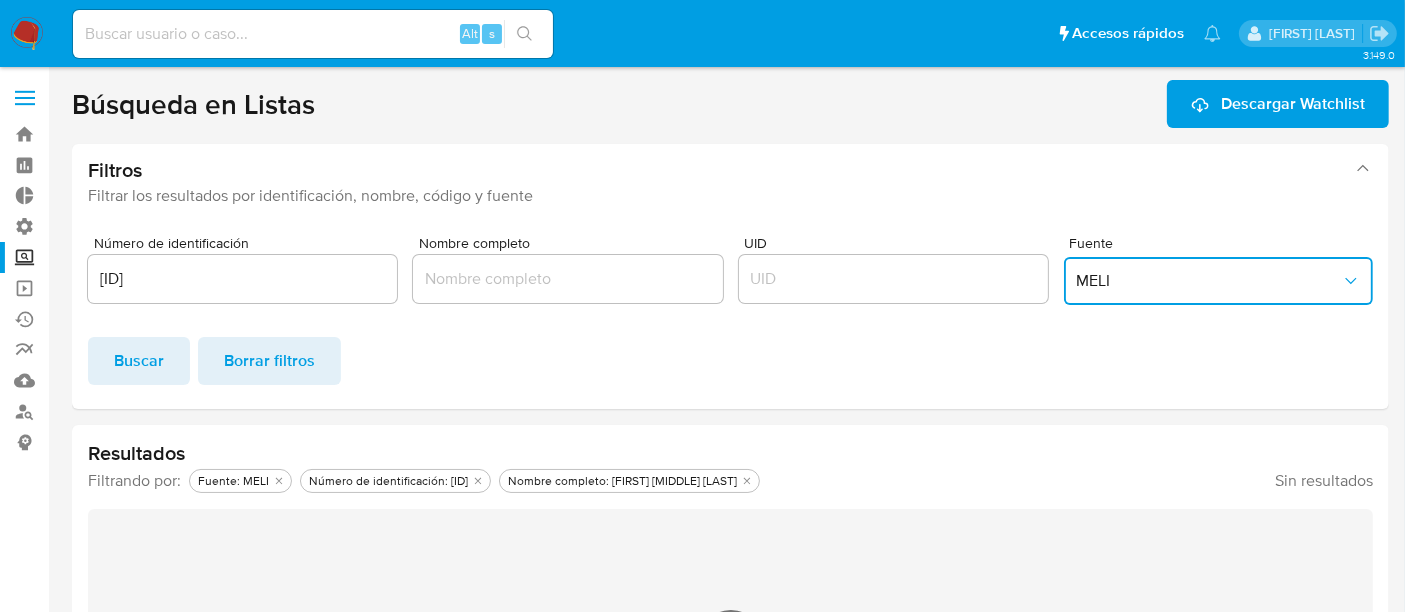 click on "MELI" at bounding box center (1218, 281) 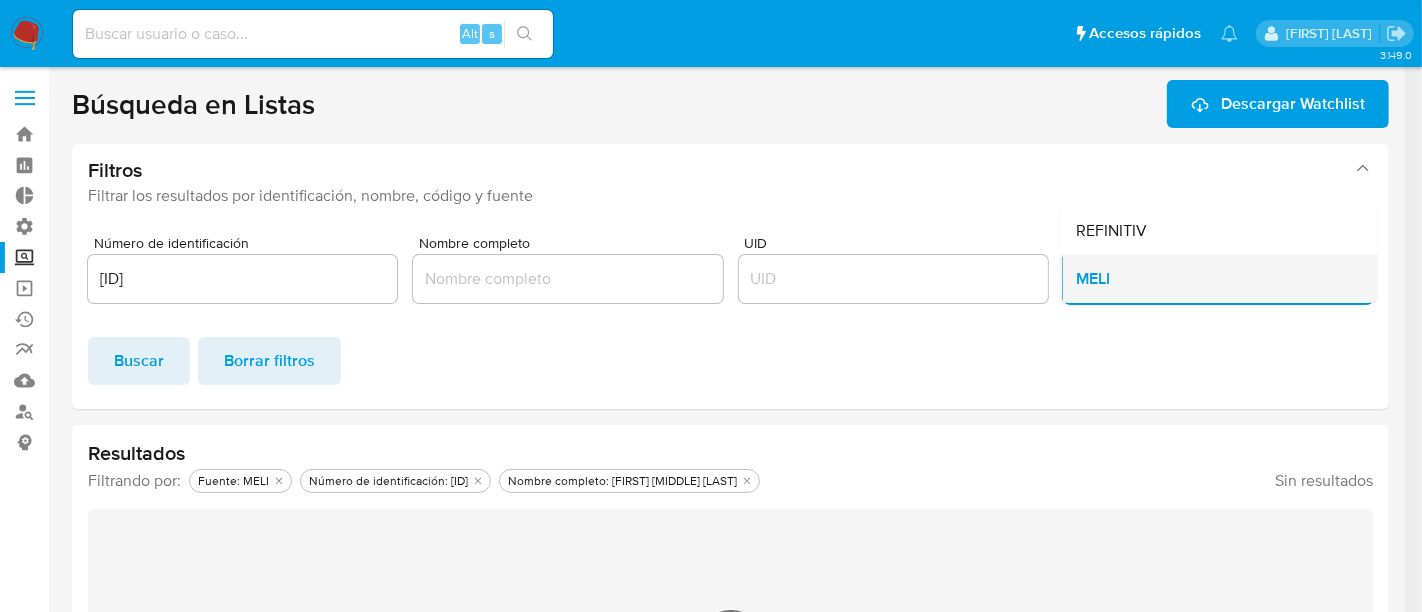 click on "MELI" at bounding box center (1212, 279) 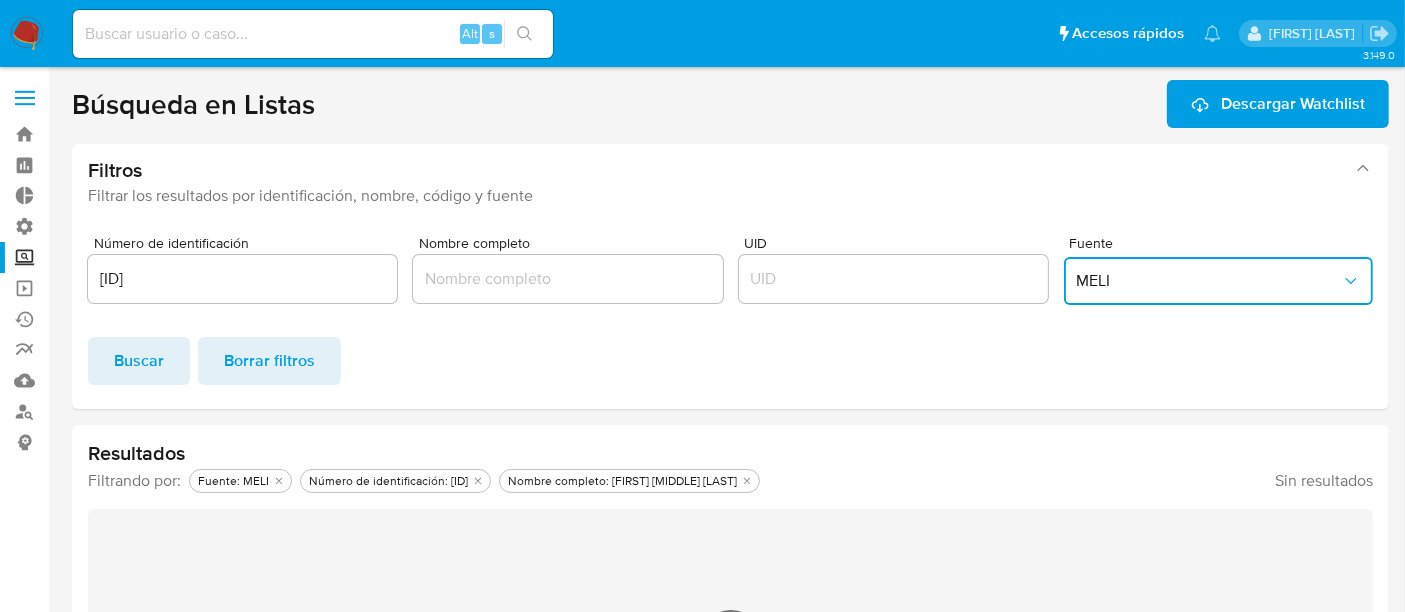 click on "MELI" at bounding box center [1218, 281] 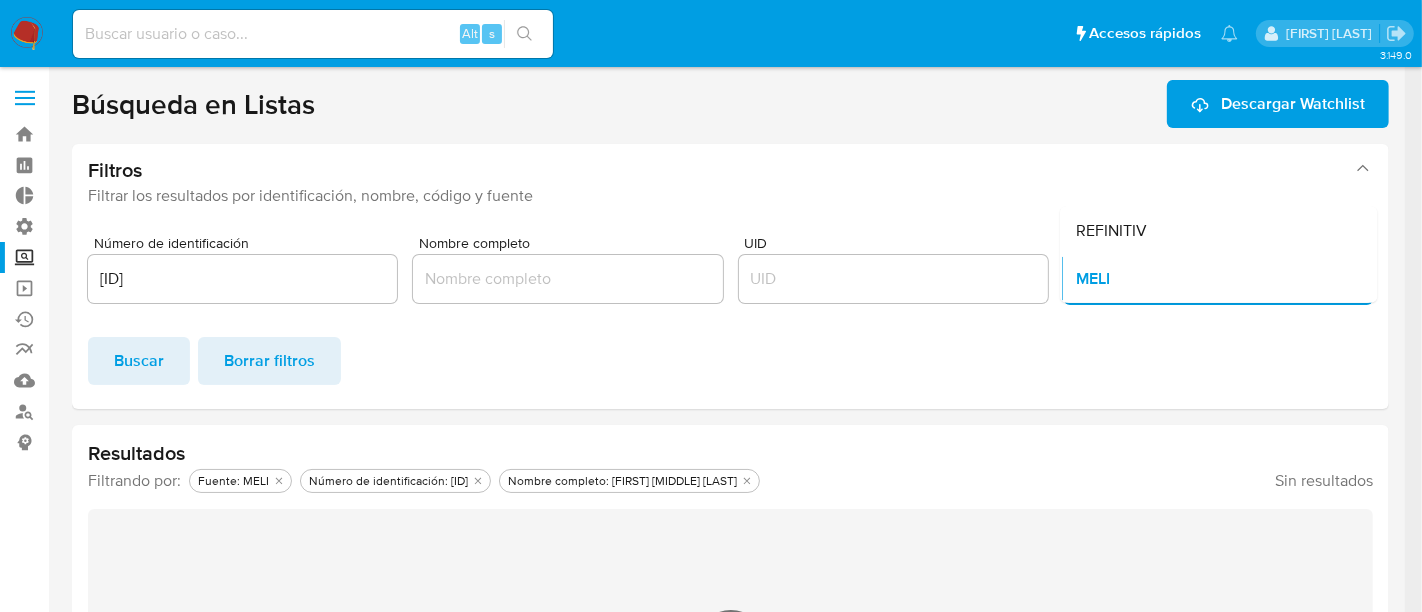 click on "MELI" at bounding box center [1212, 279] 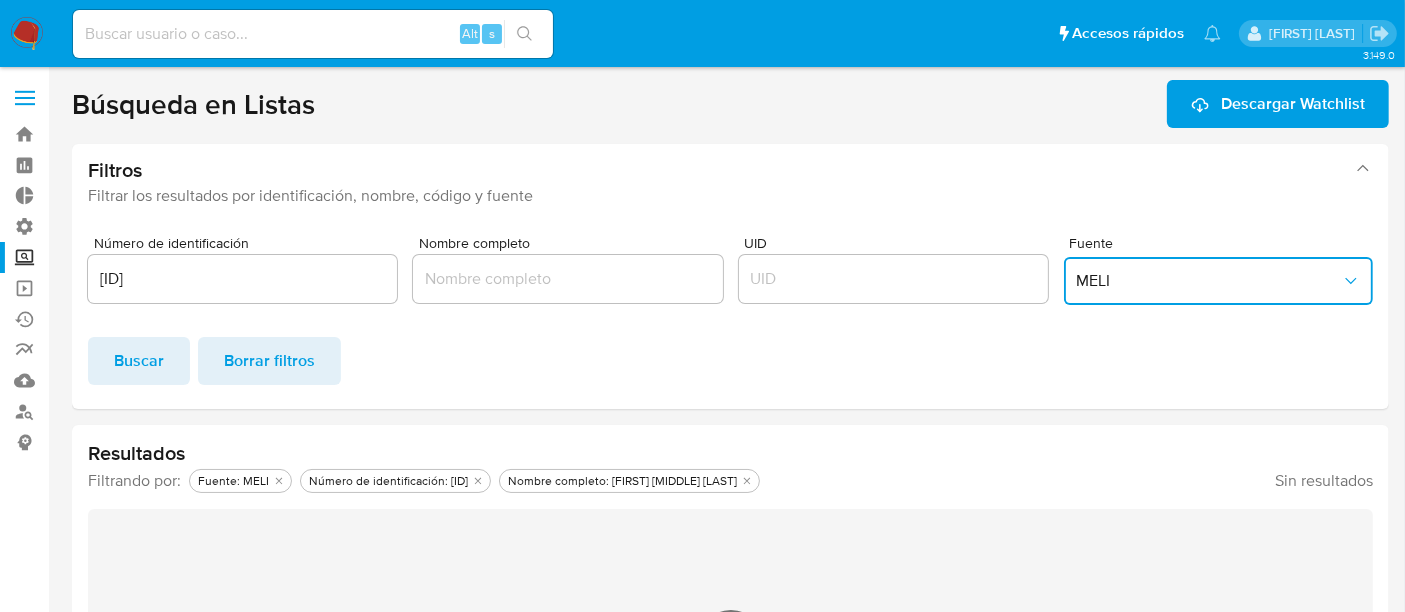 click on "[ID]" at bounding box center (242, 279) 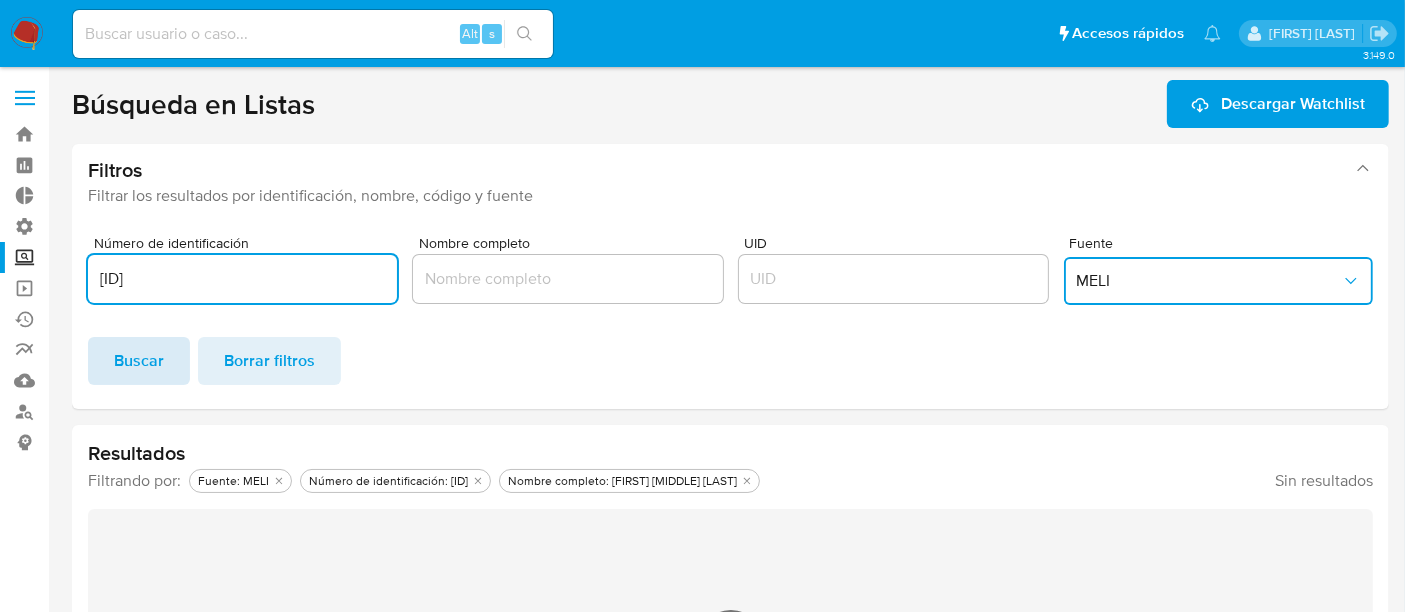 click on "Buscar" at bounding box center [139, 361] 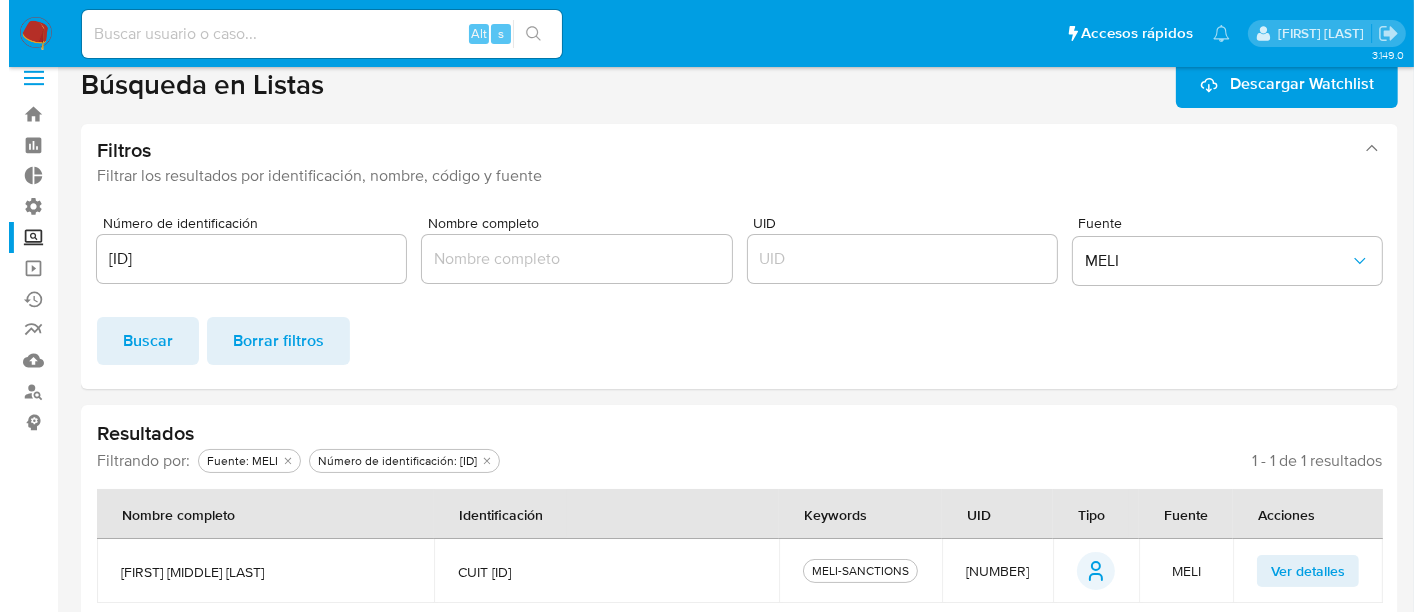 scroll, scrollTop: 39, scrollLeft: 0, axis: vertical 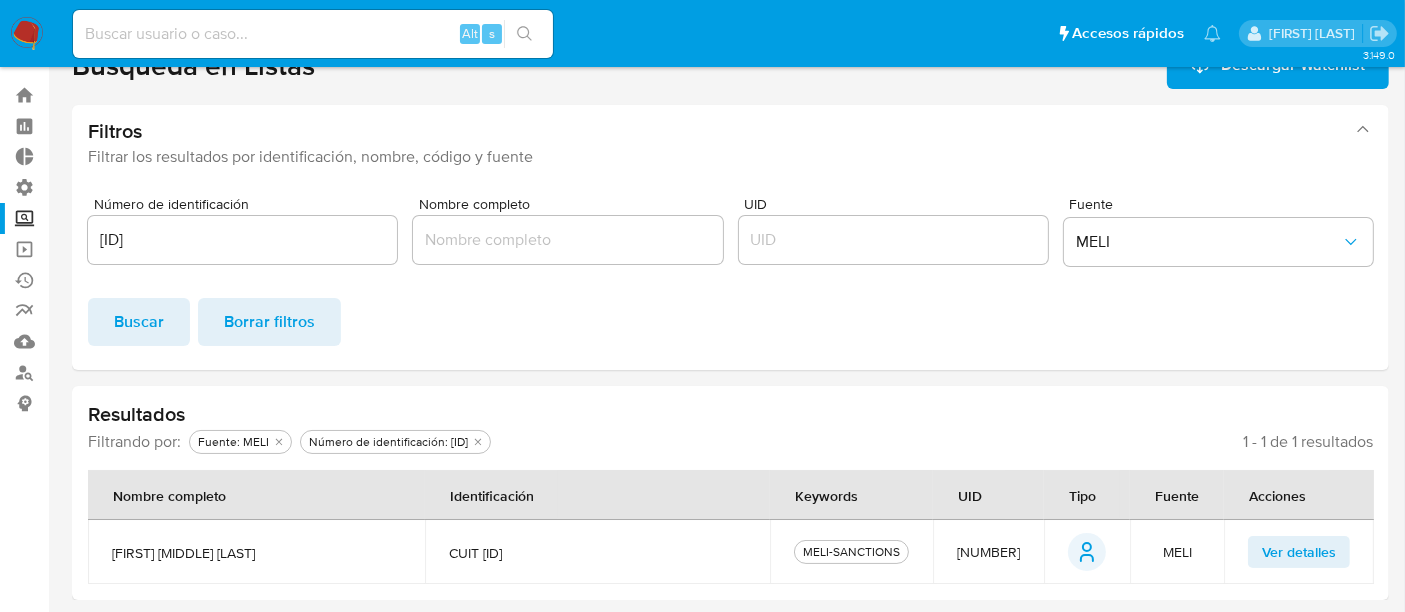 click on "Ver detalles" at bounding box center [1299, 552] 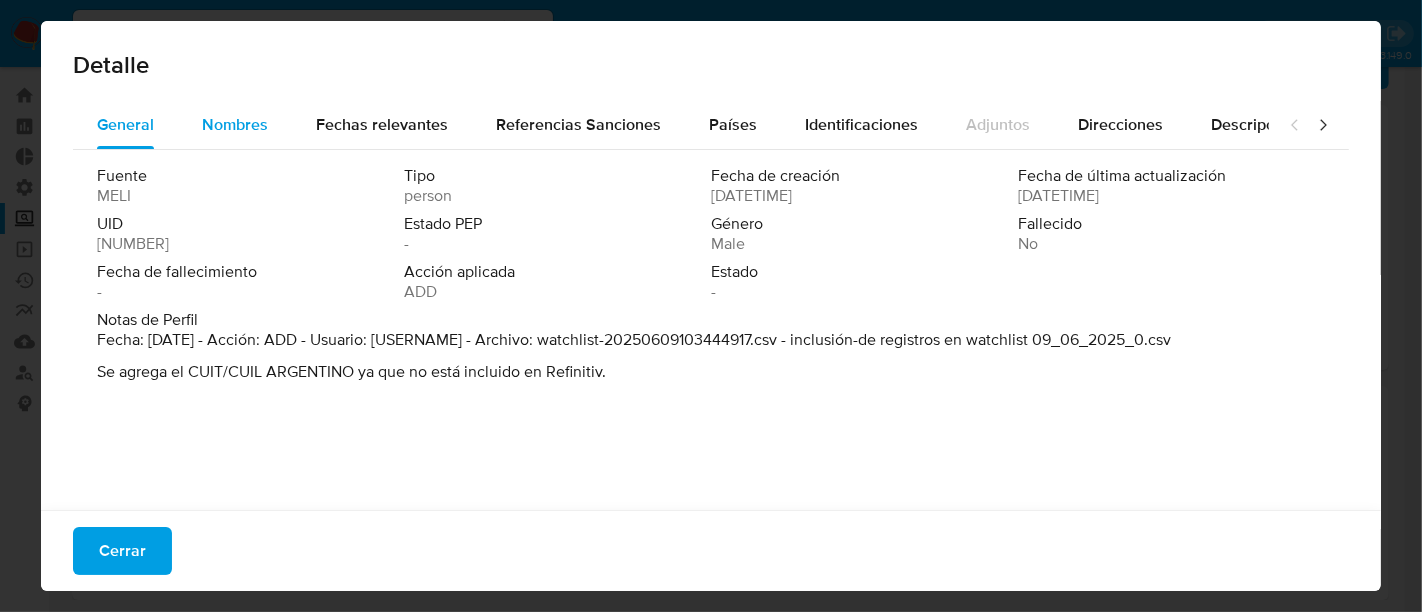 drag, startPoint x: 227, startPoint y: 126, endPoint x: 231, endPoint y: 138, distance: 12.649111 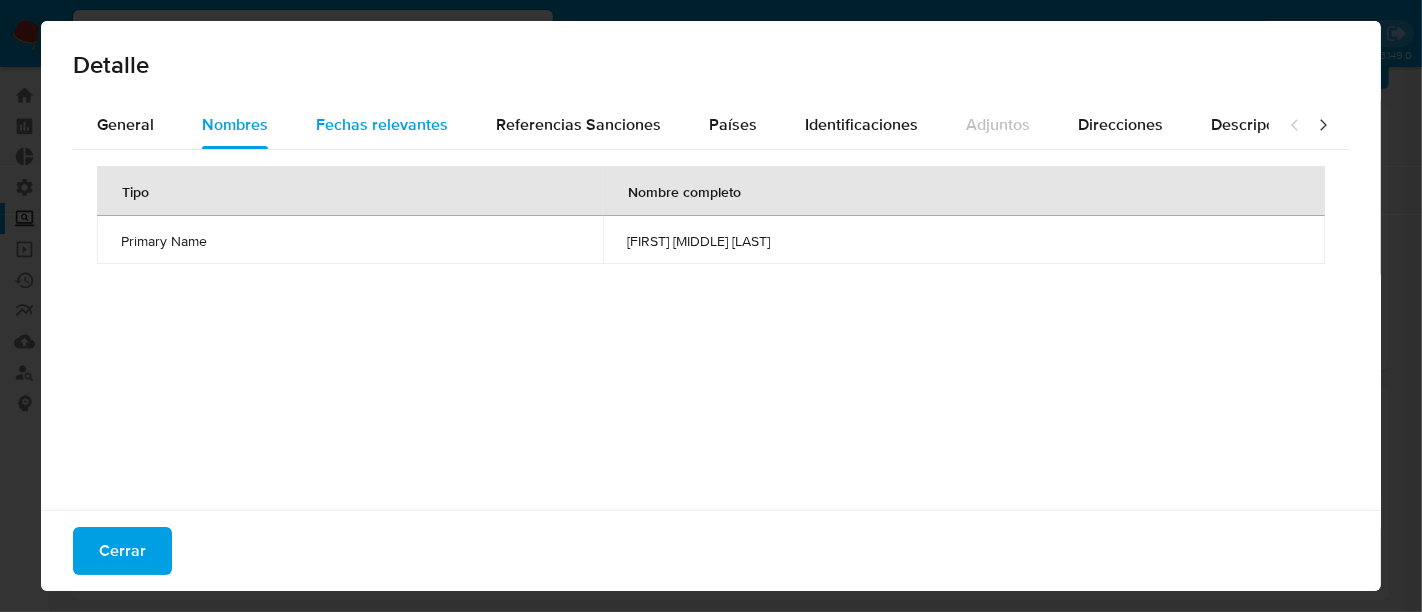 click on "Fechas relevantes" at bounding box center (382, 124) 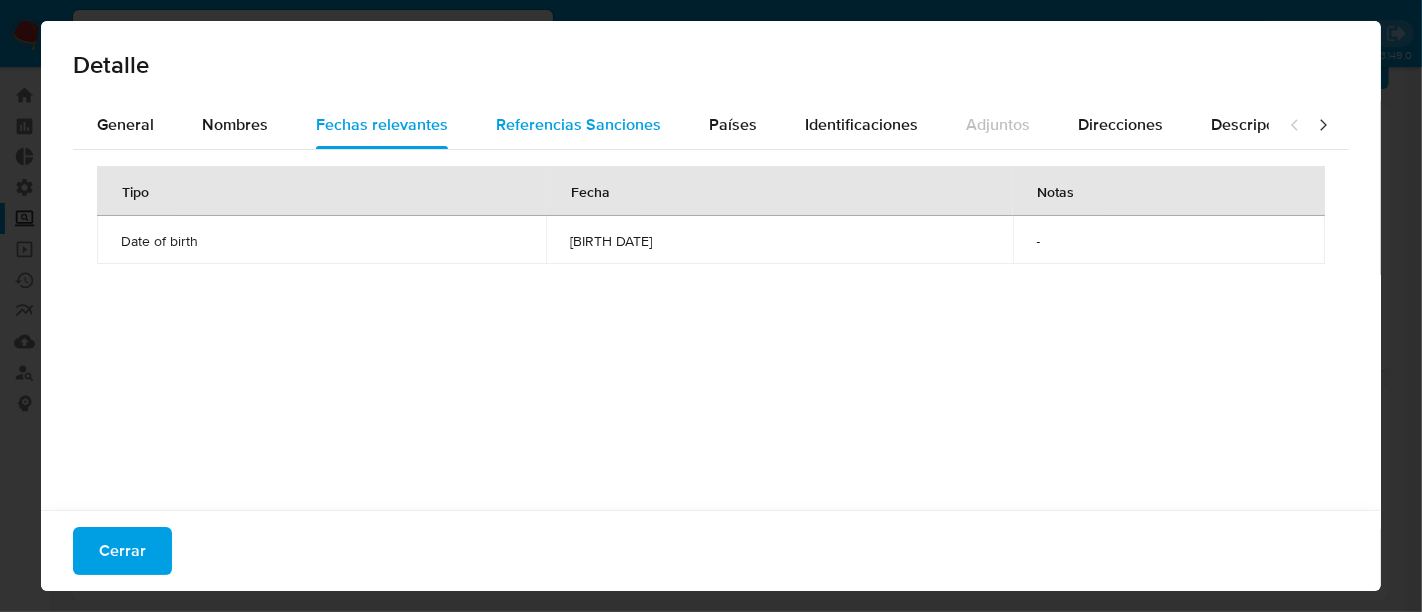 click on "Referencias Sanciones" at bounding box center [578, 125] 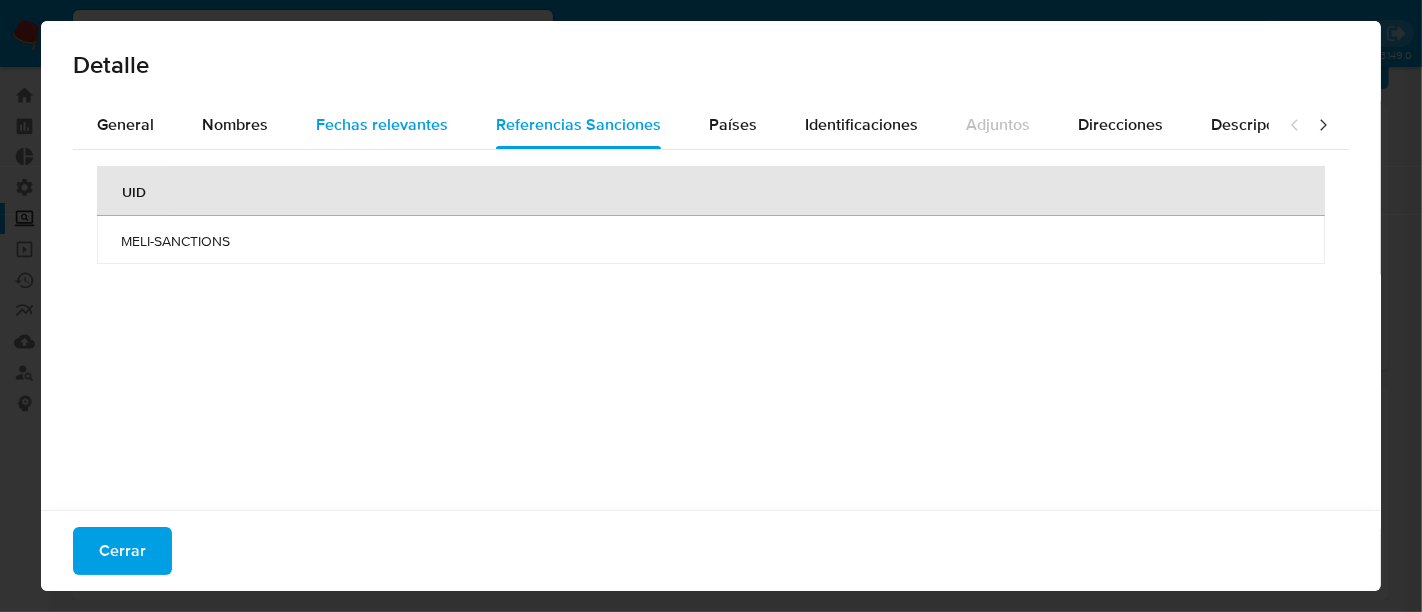 click on "Fechas relevantes" at bounding box center [382, 124] 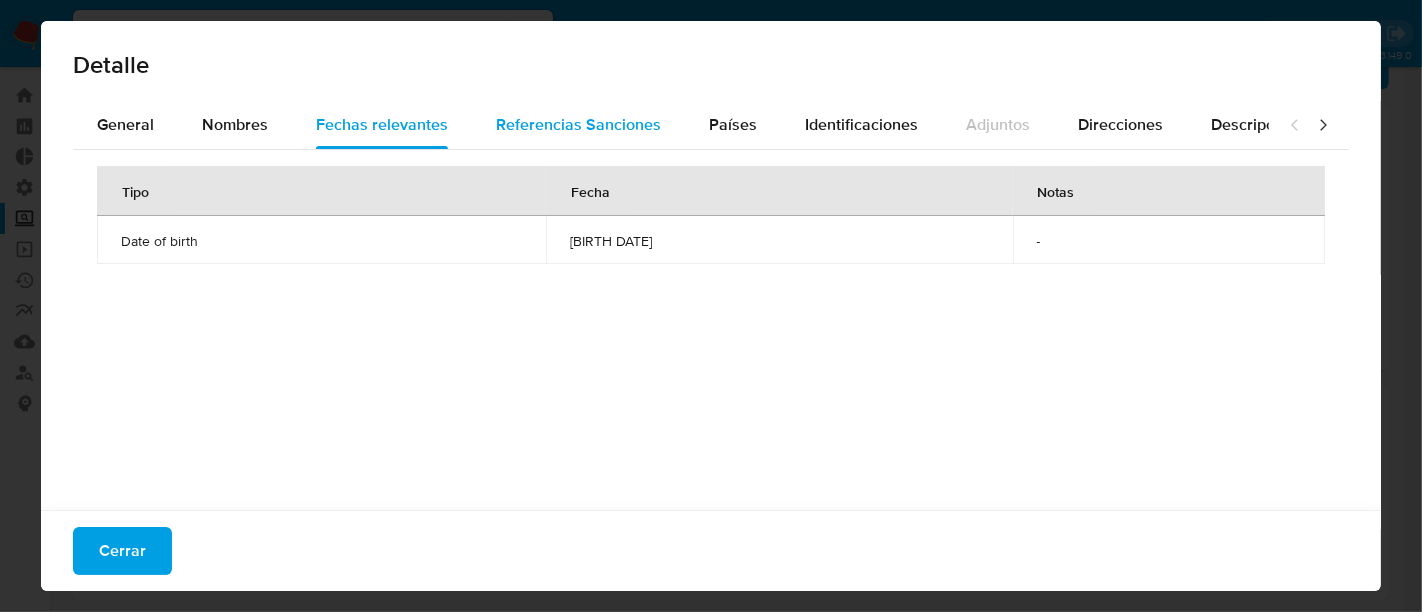 click on "Referencias Sanciones" at bounding box center [578, 124] 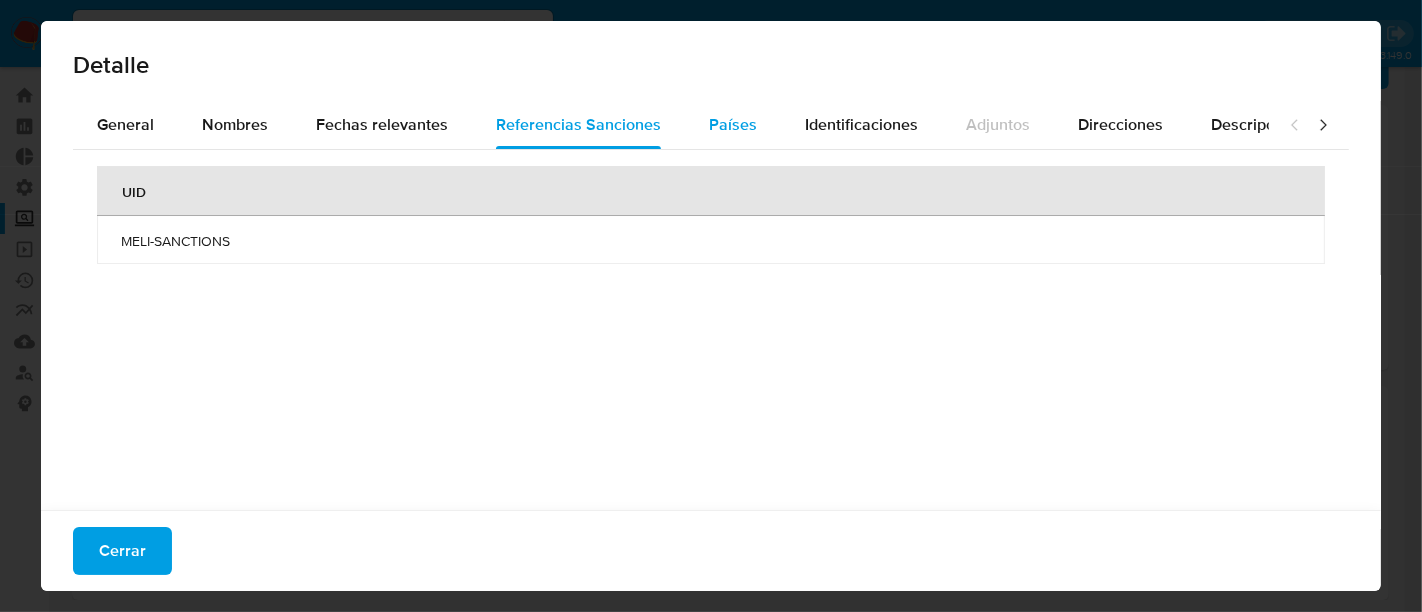 click on "Países" at bounding box center (733, 124) 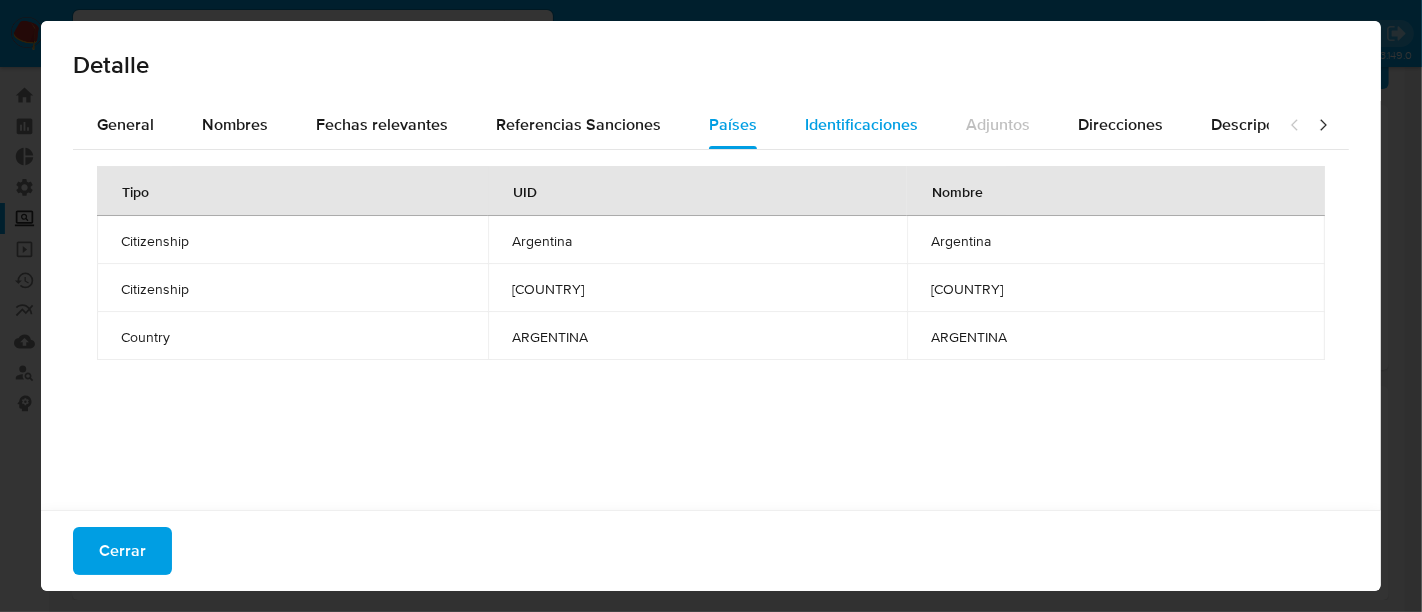 click on "Identificaciones" at bounding box center (861, 125) 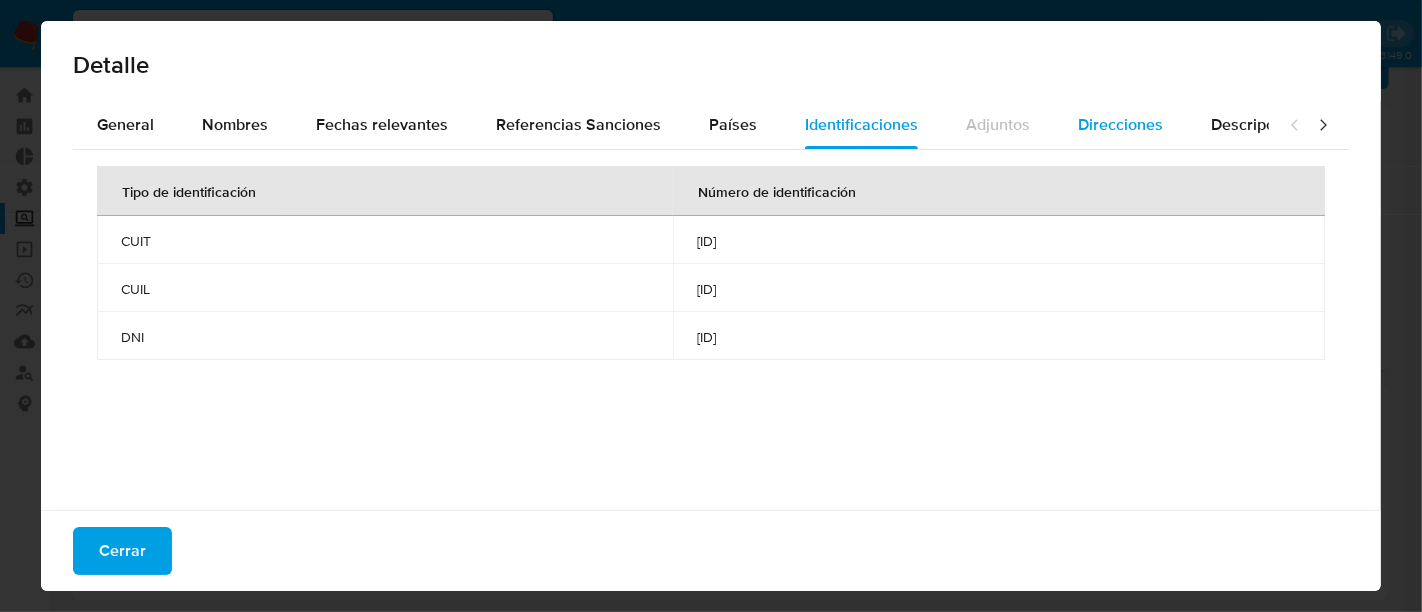 click on "Direcciones" at bounding box center (1120, 124) 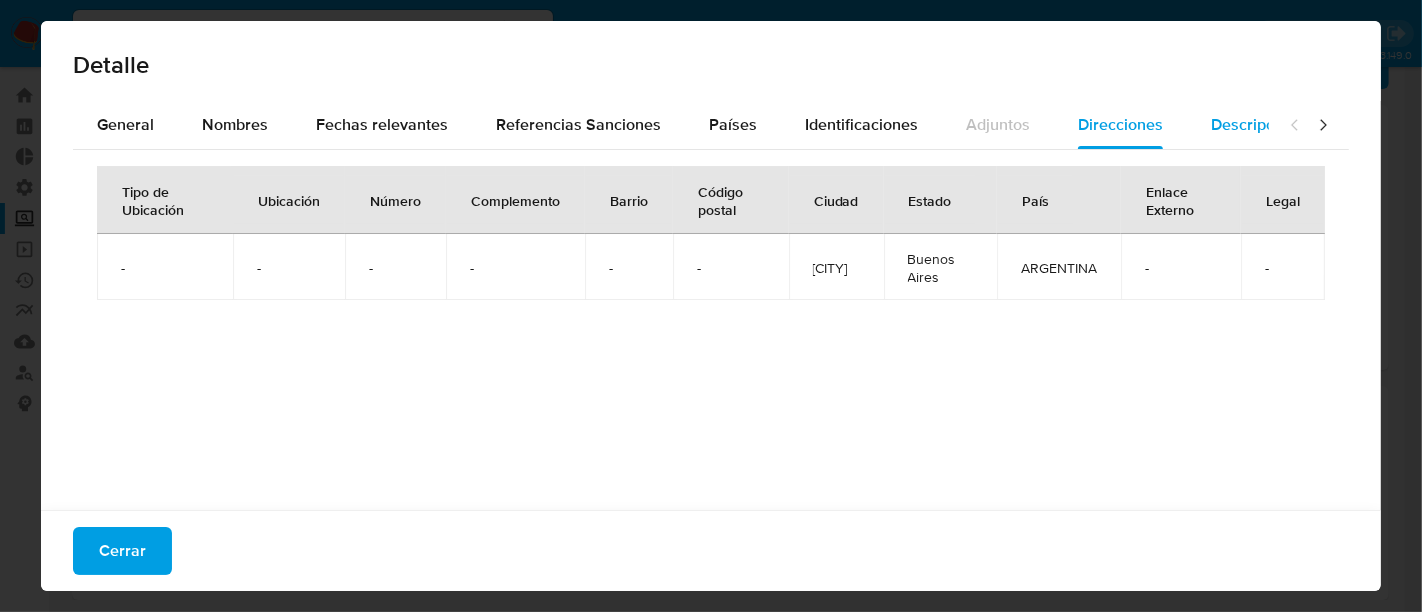 click on "Descripciones" at bounding box center [1262, 124] 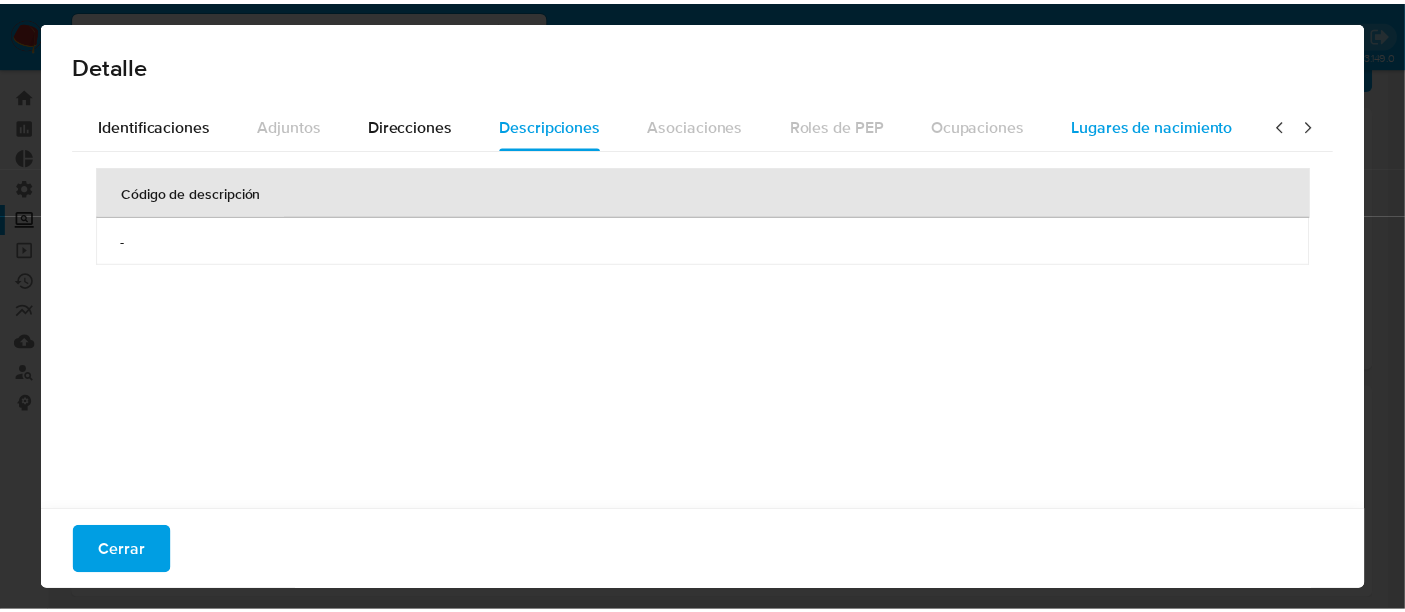 scroll, scrollTop: 0, scrollLeft: 708, axis: horizontal 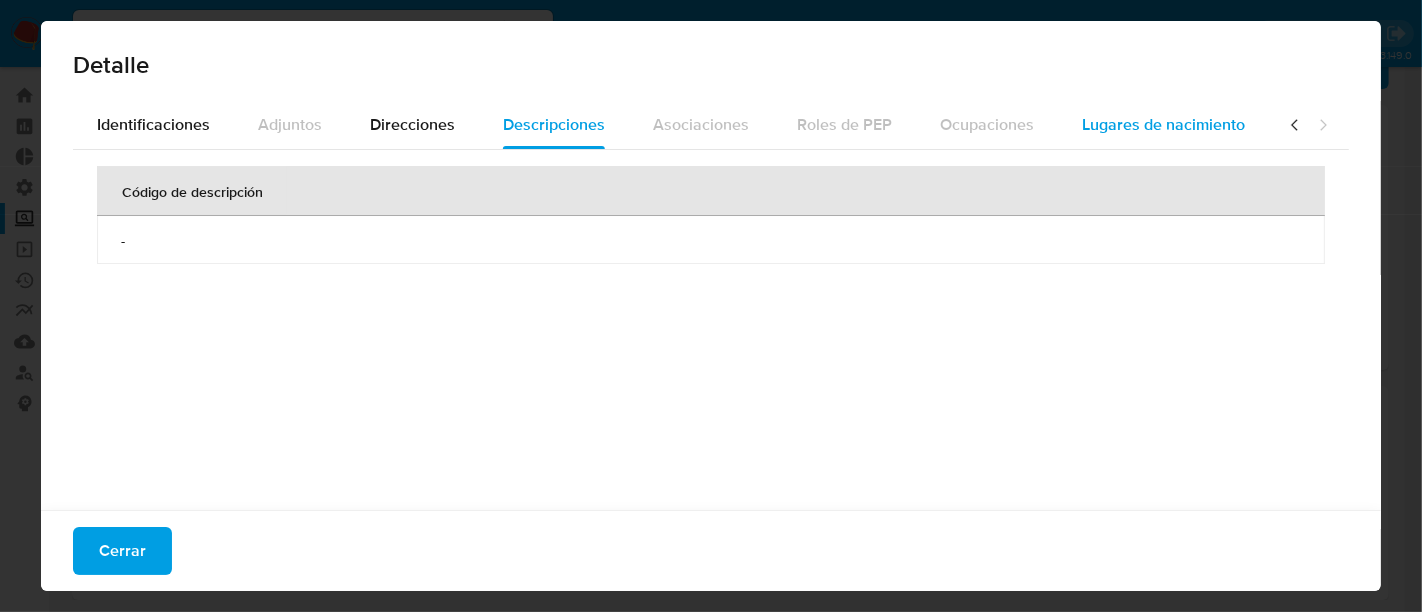 click on "Lugares de nacimiento" at bounding box center [1163, 125] 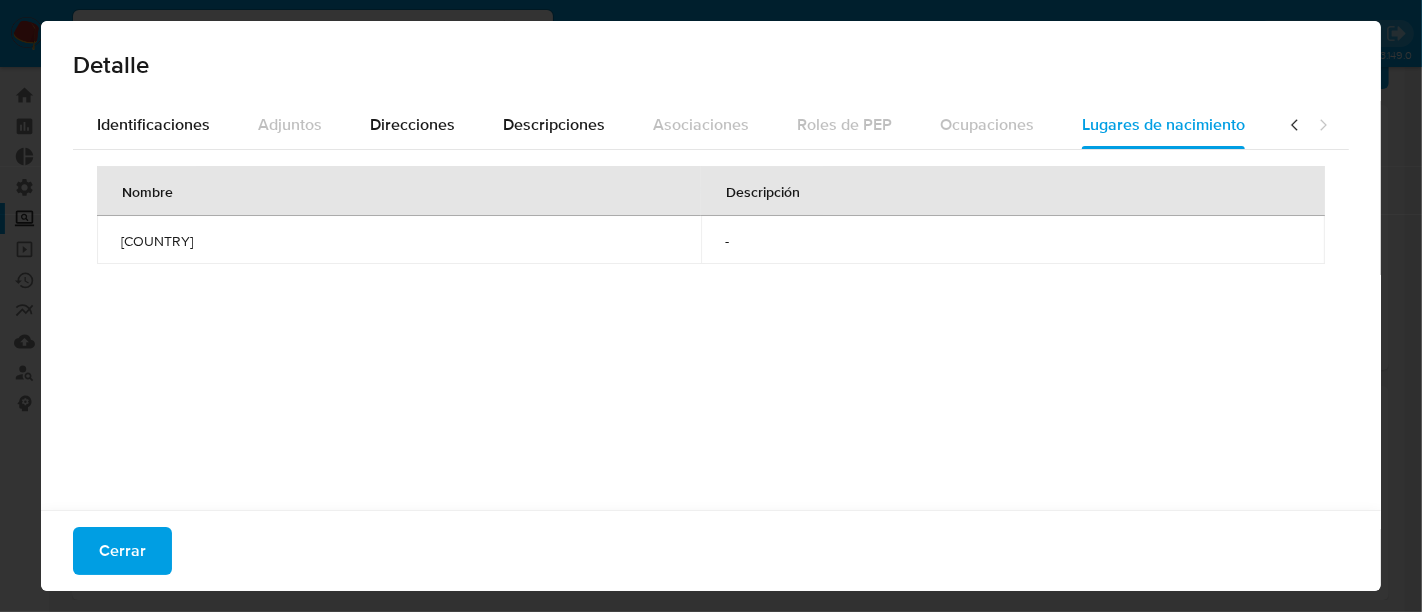 click on "Cerrar" at bounding box center [711, 550] 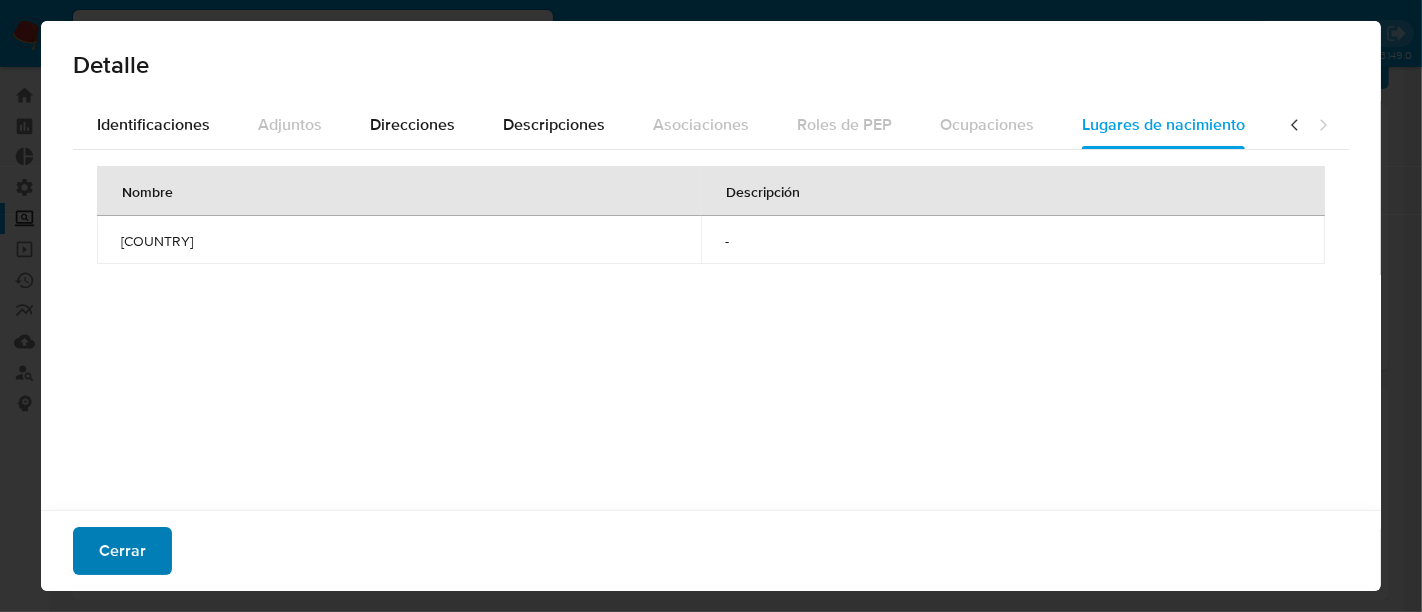 click on "Cerrar" at bounding box center [122, 551] 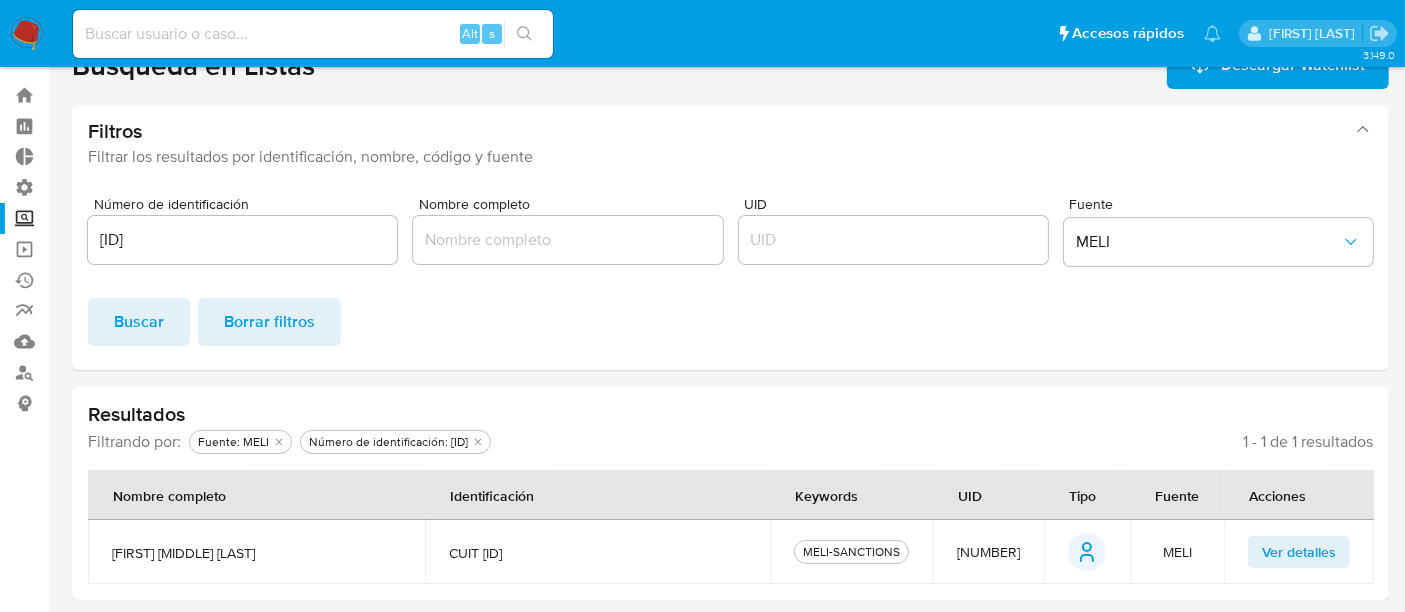 click on "Ver detalles" at bounding box center (1299, 552) 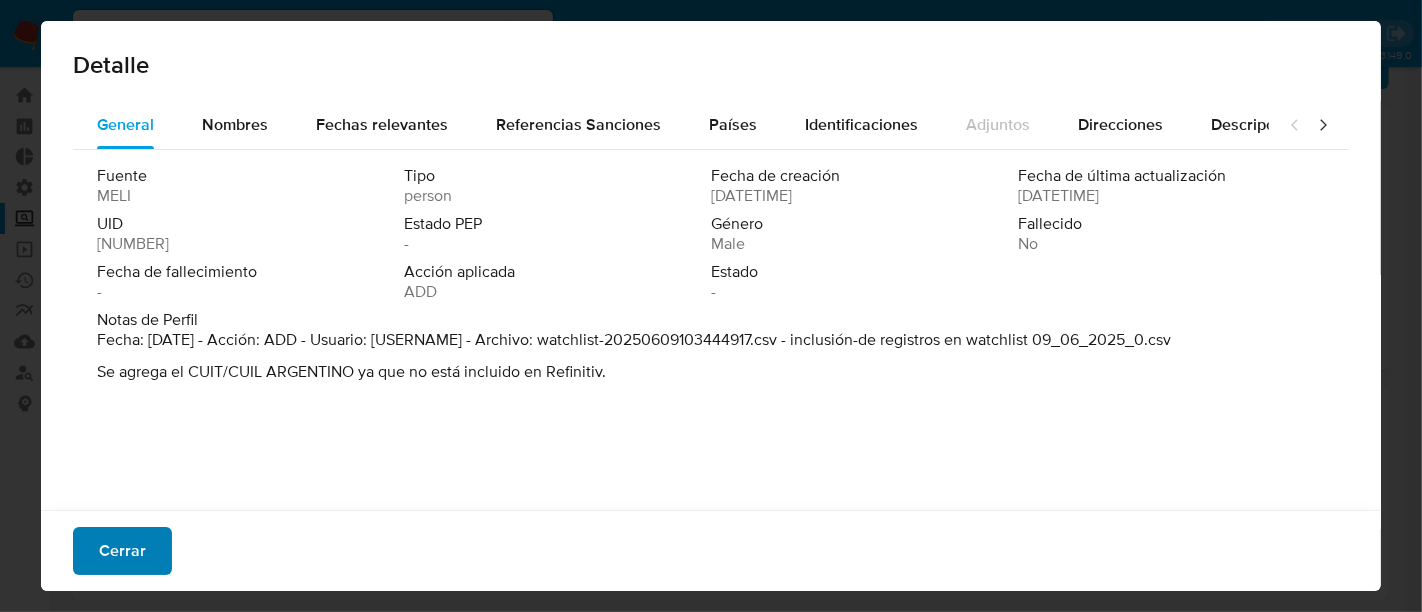 click on "Cerrar" at bounding box center (122, 551) 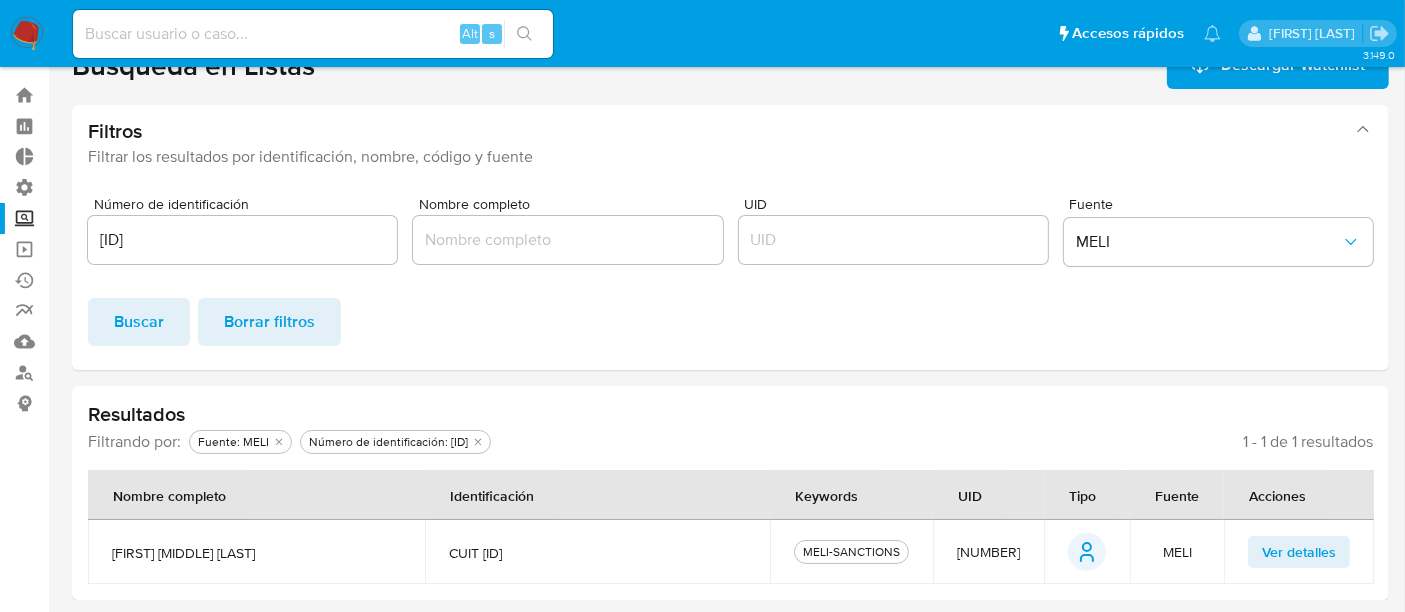 click on "person" 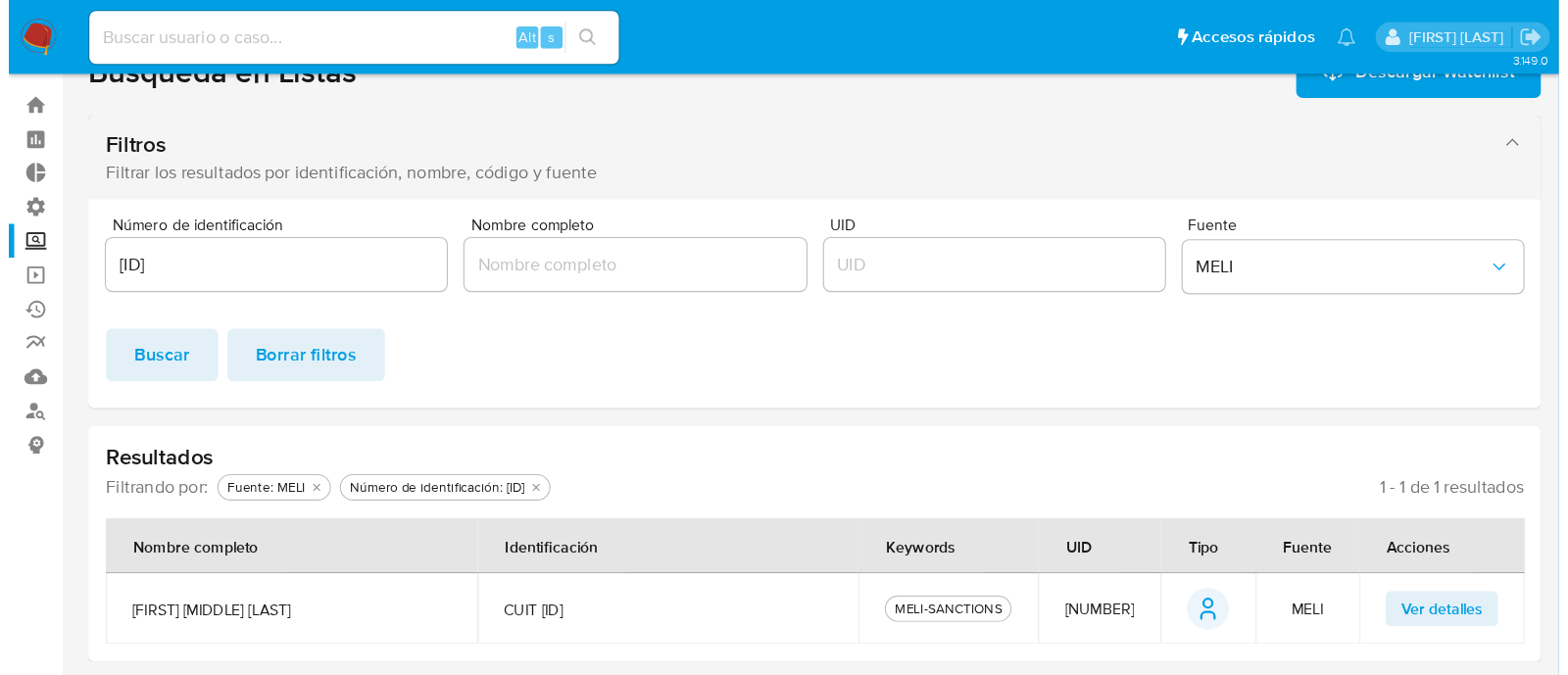 scroll, scrollTop: 0, scrollLeft: 0, axis: both 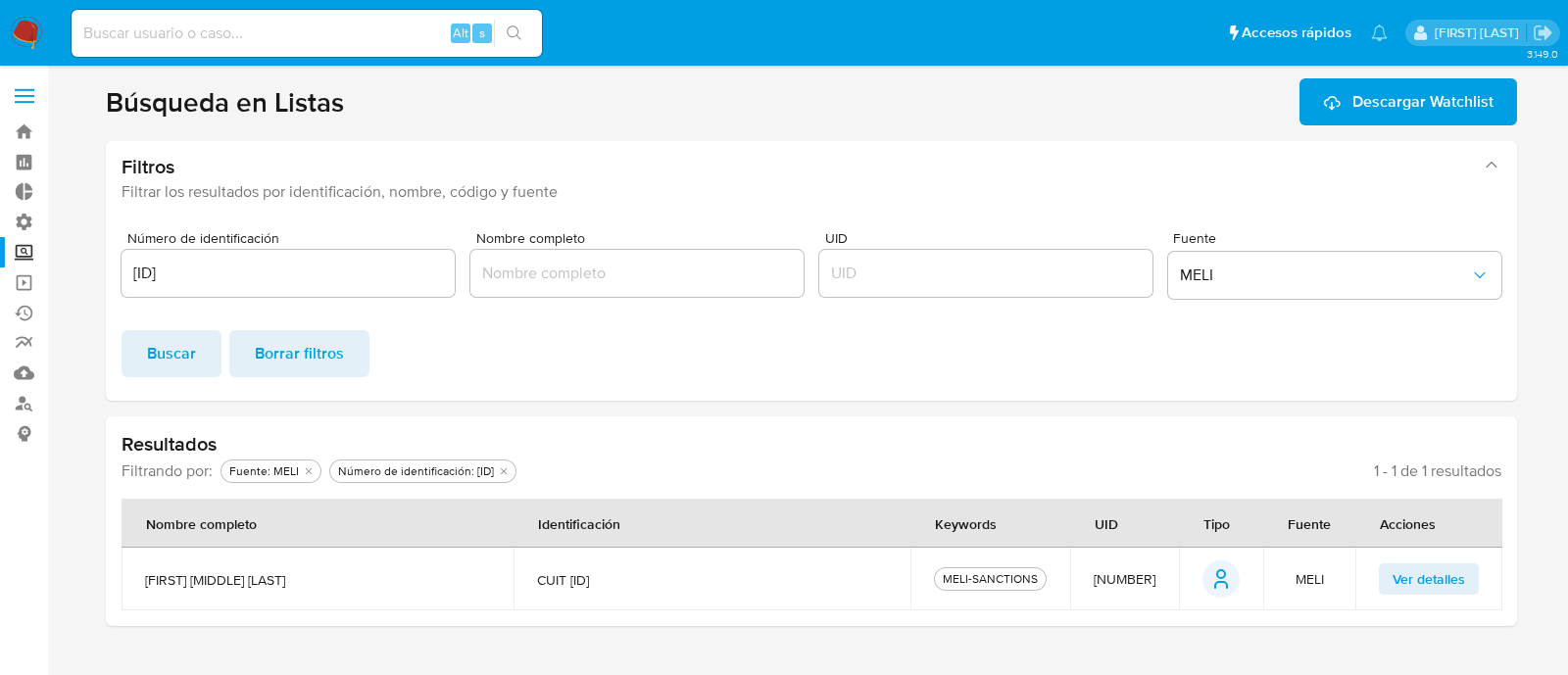 click on "Ver detalles" at bounding box center (1429, 579) 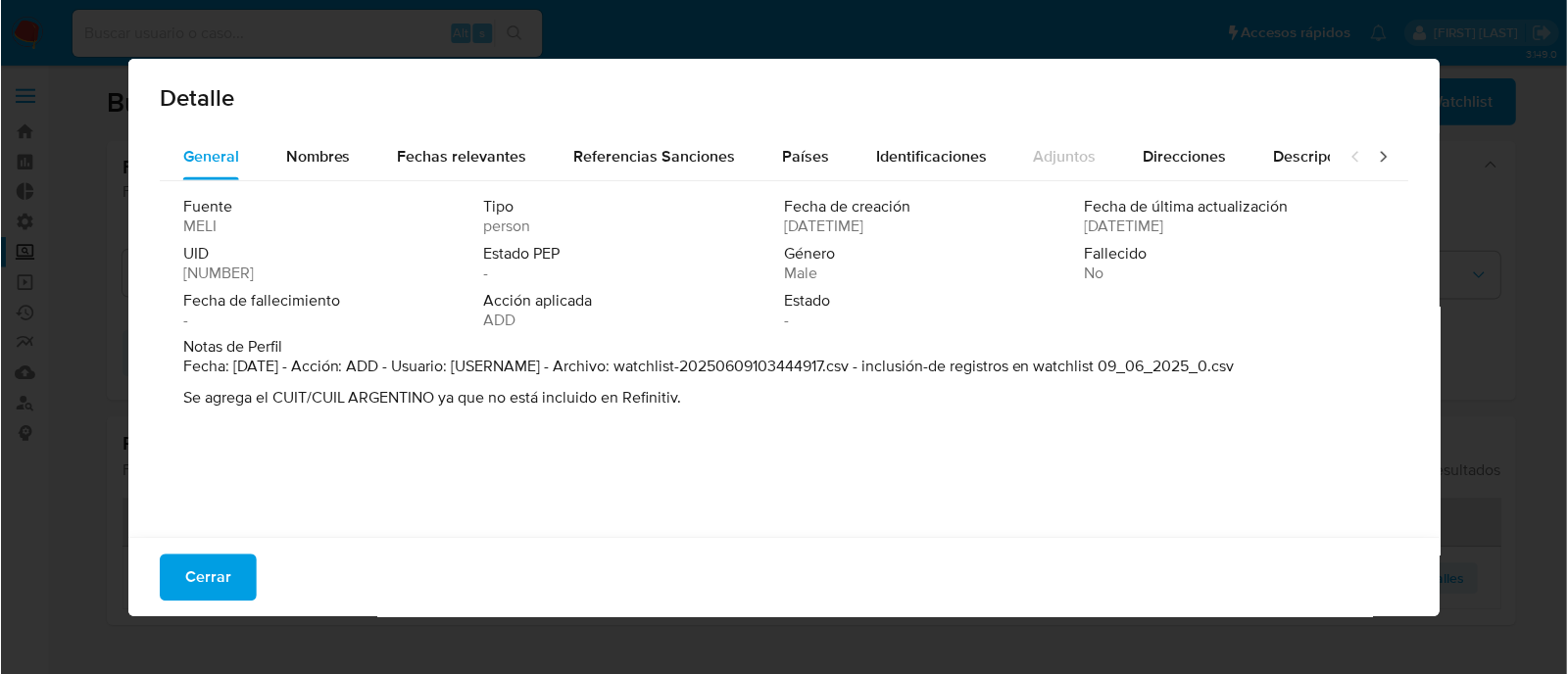scroll, scrollTop: 5, scrollLeft: 0, axis: vertical 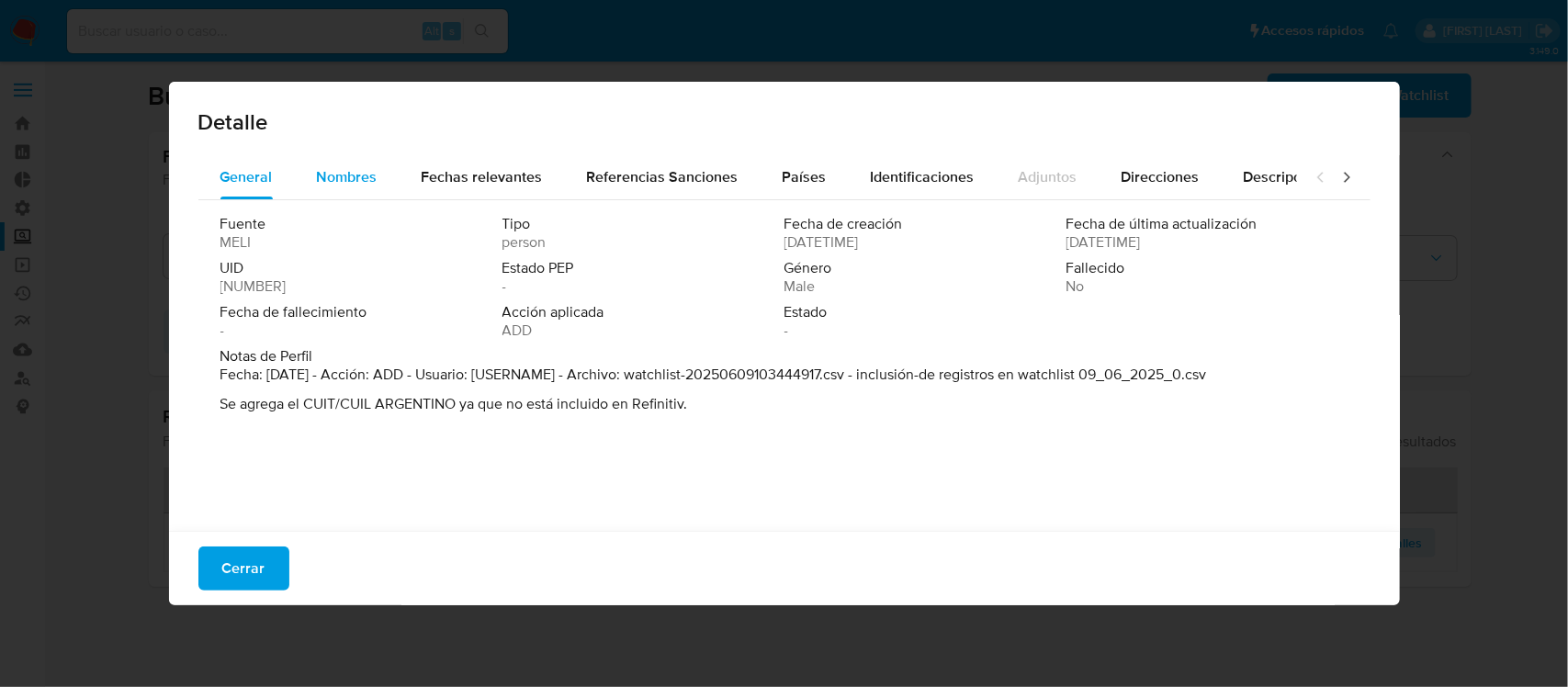 click on "Nombres" at bounding box center (347, 177) 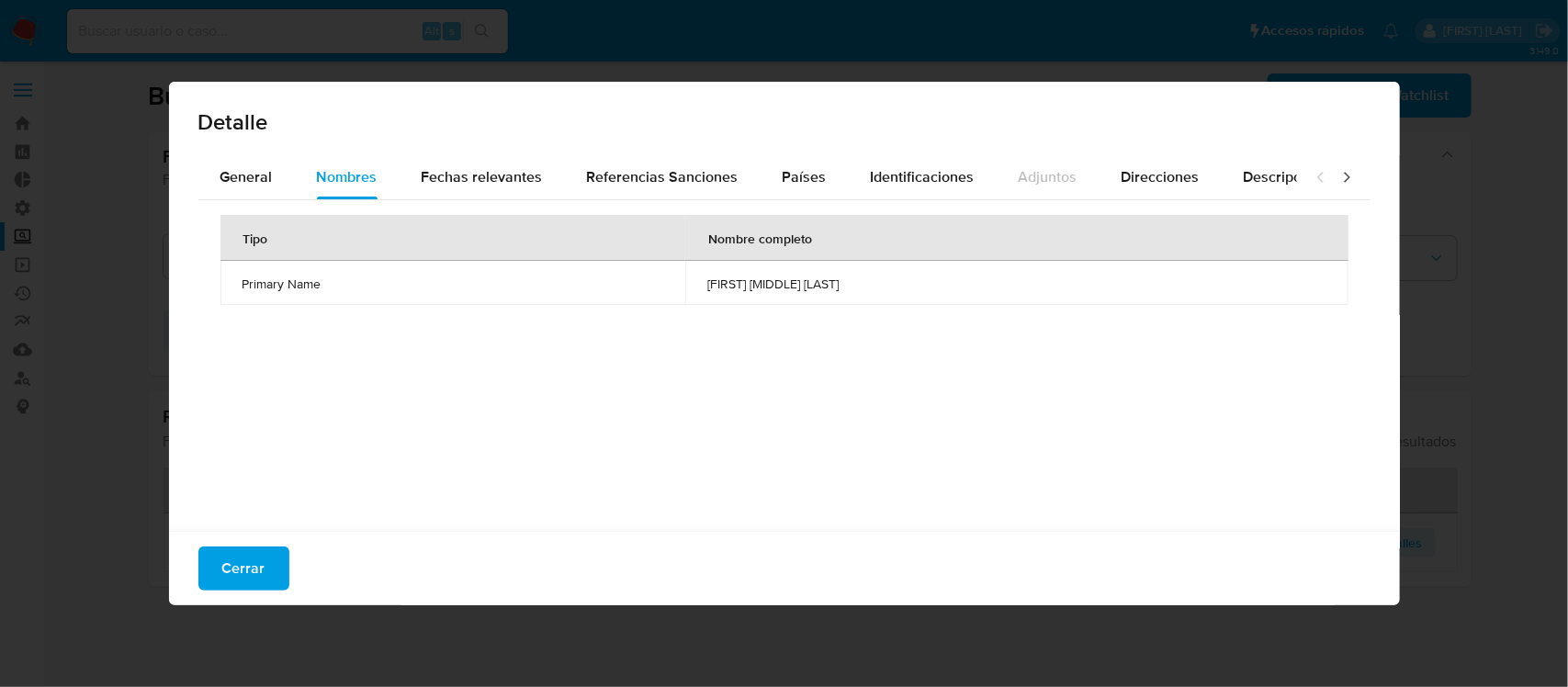 type 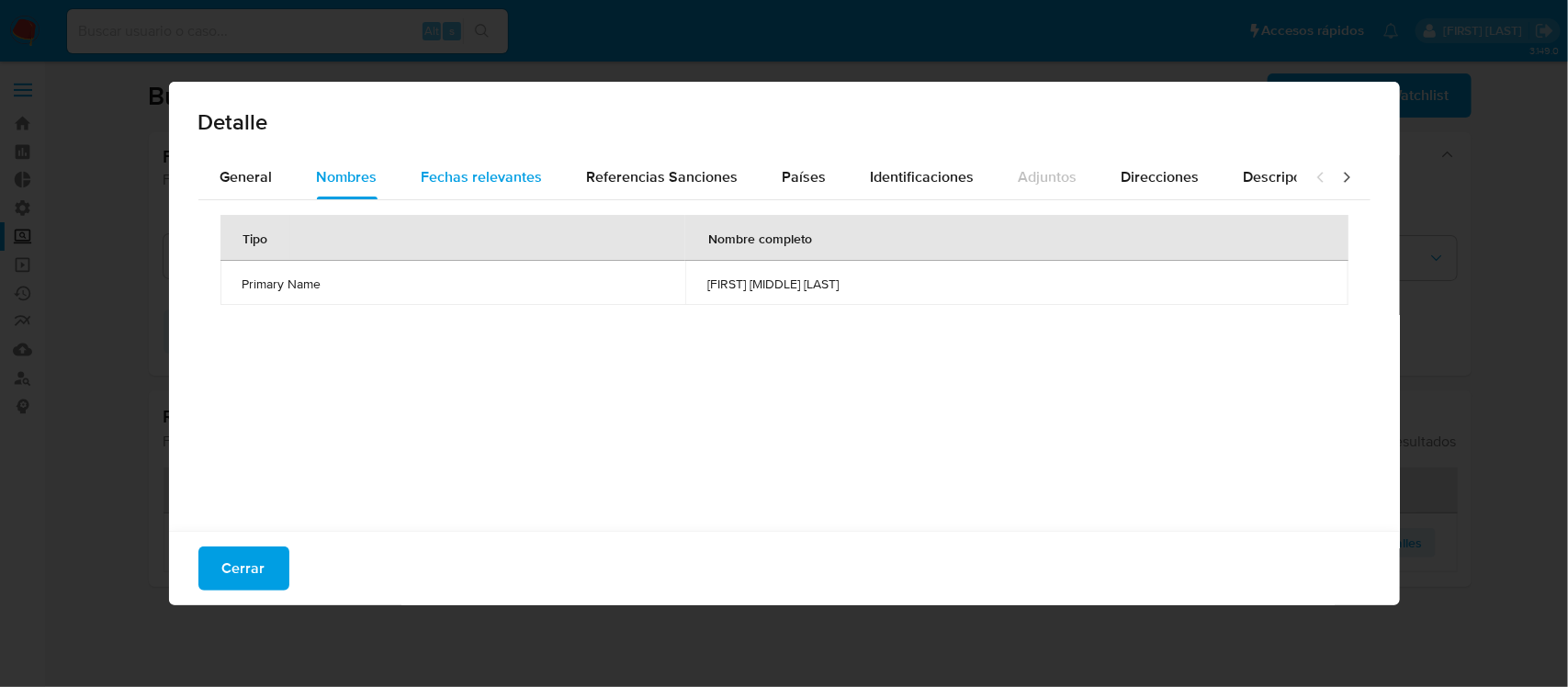 click on "Fechas relevantes" at bounding box center (482, 176) 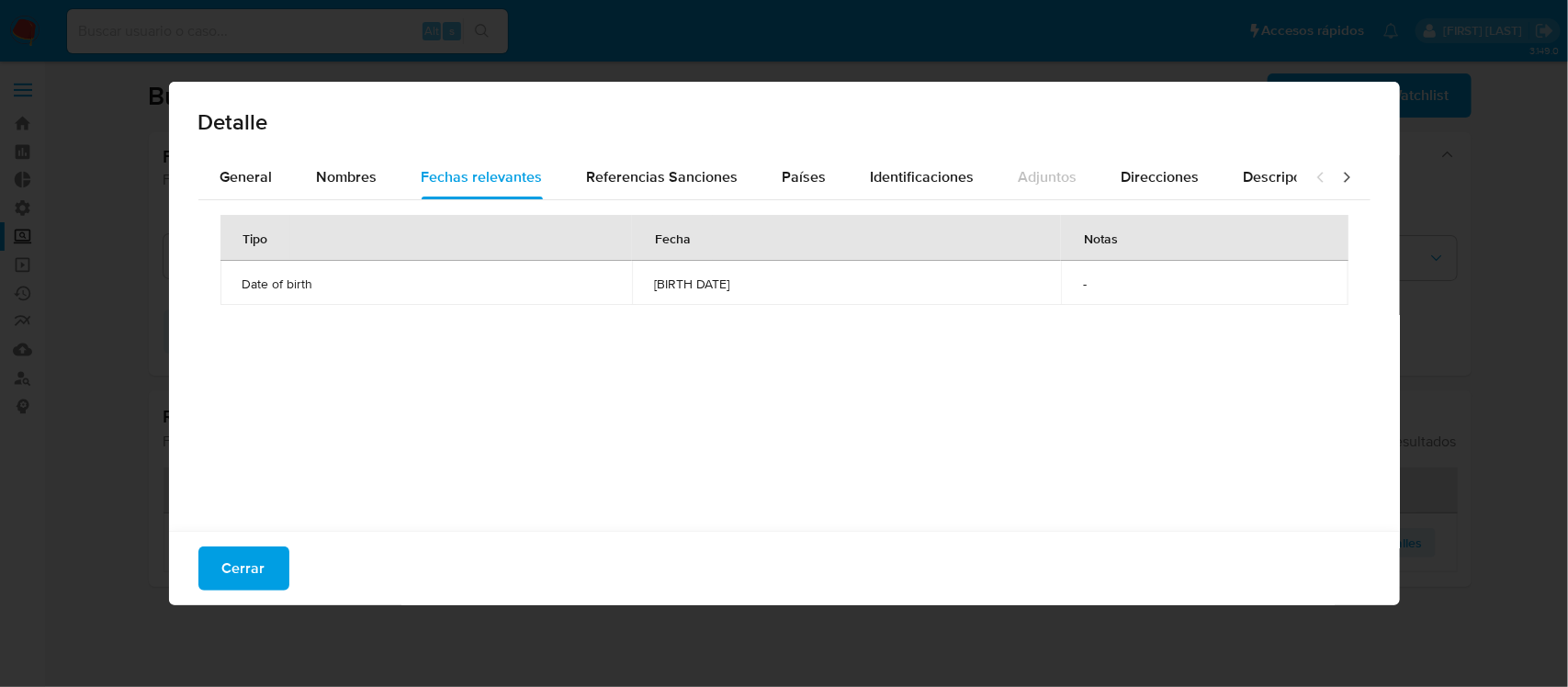 click 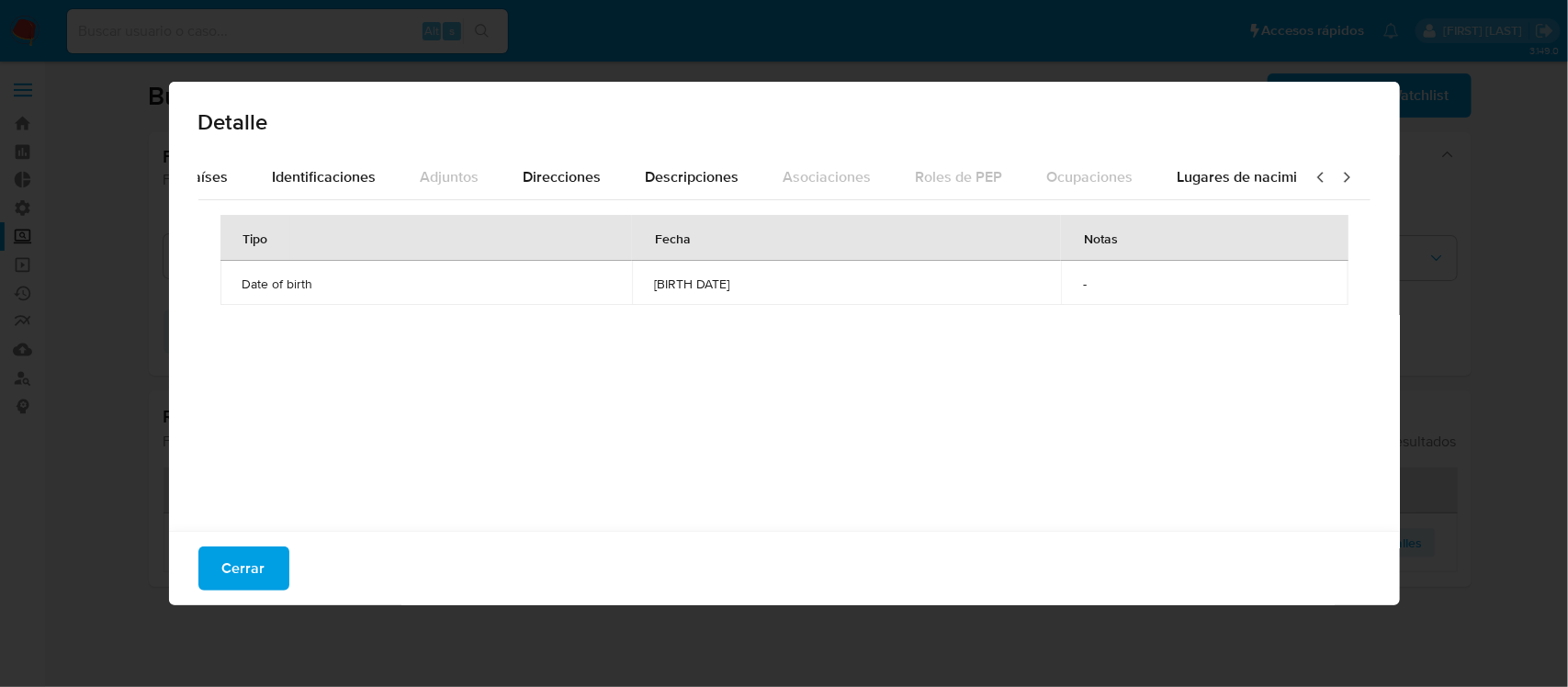 scroll, scrollTop: 0, scrollLeft: 653, axis: horizontal 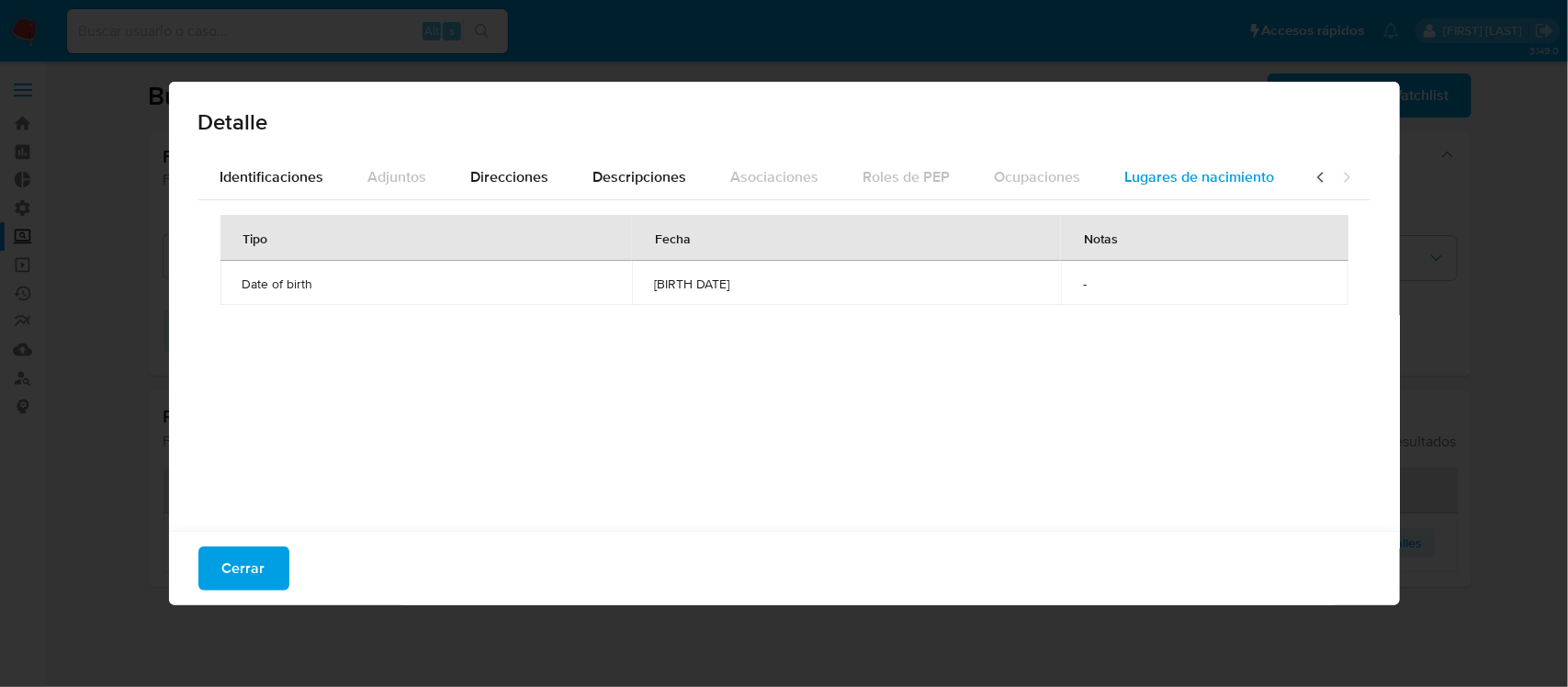 click on "Lugares de nacimiento" at bounding box center [1200, 177] 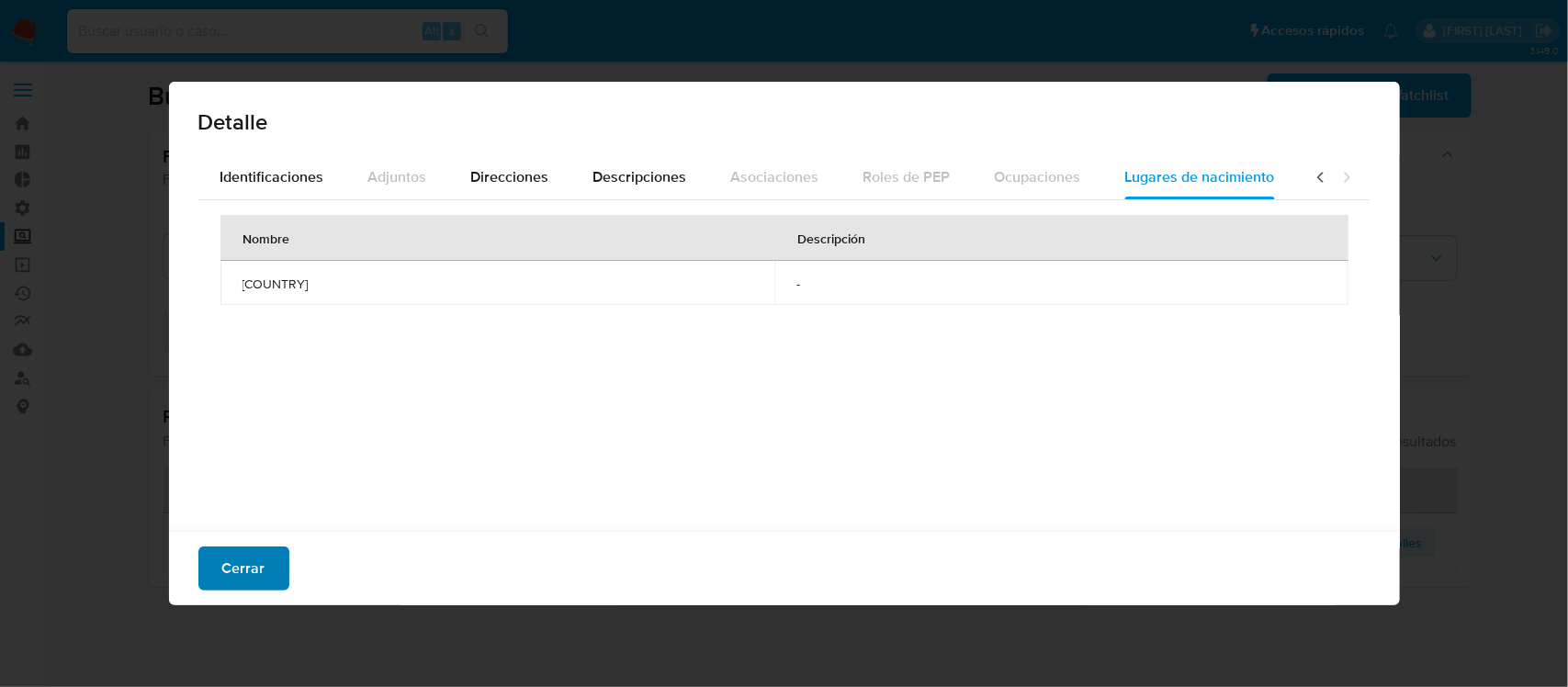 click on "Cerrar" at bounding box center [243, 569] 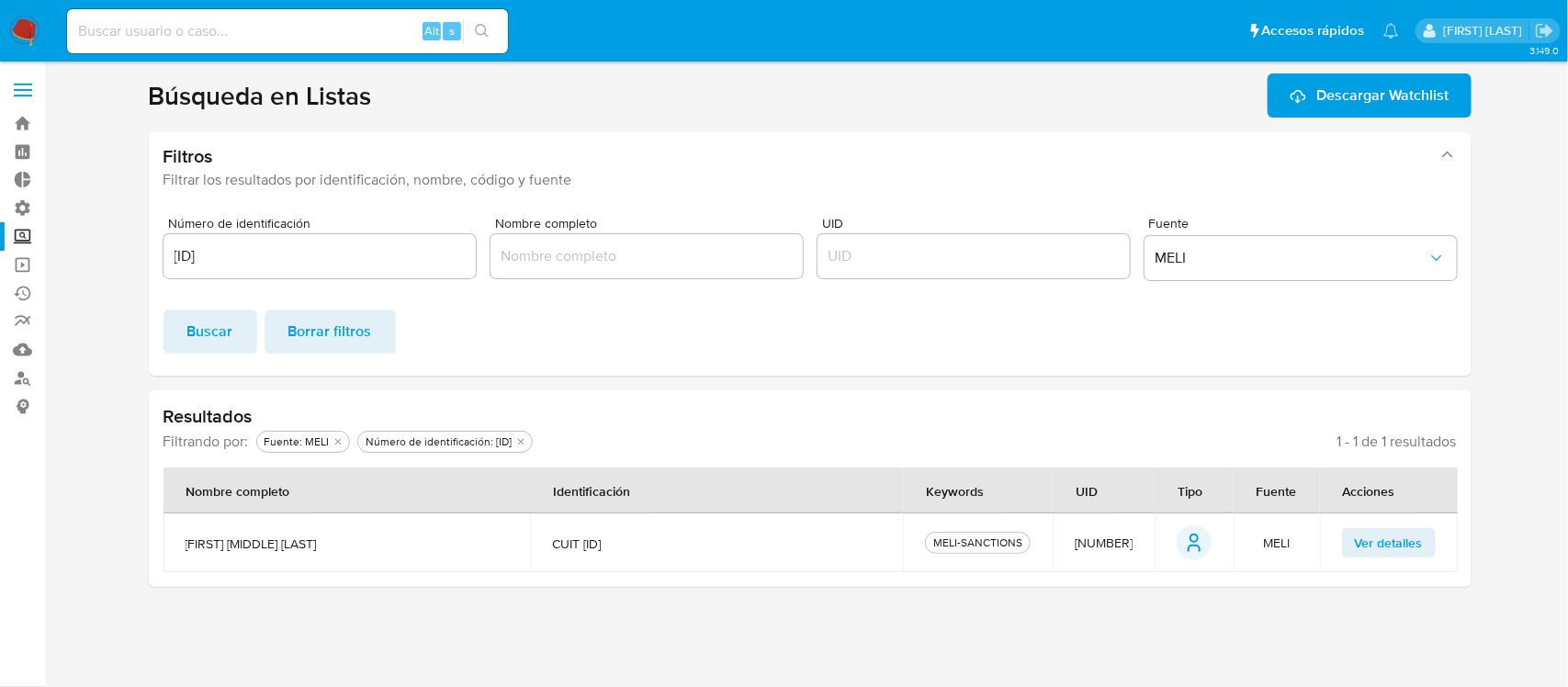 click at bounding box center (809, 330) 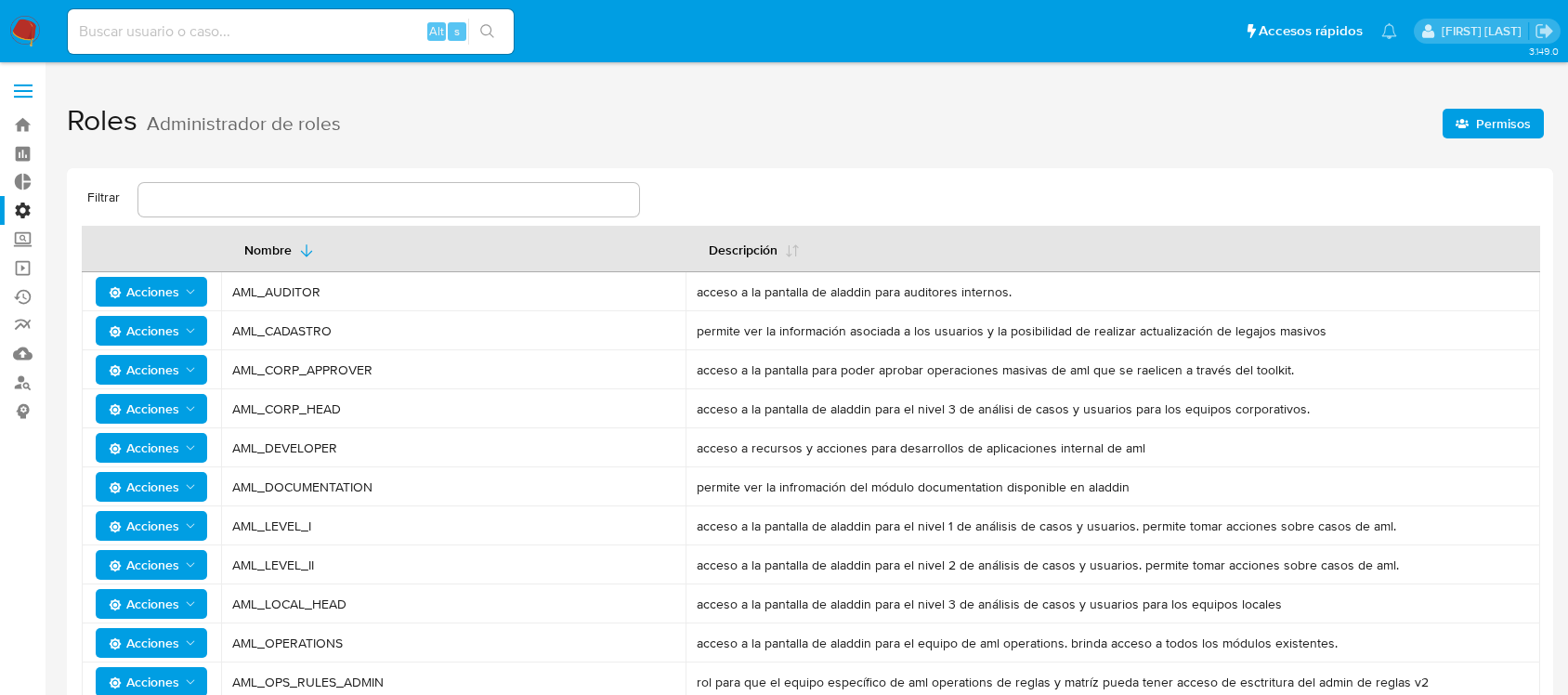 scroll, scrollTop: 0, scrollLeft: 0, axis: both 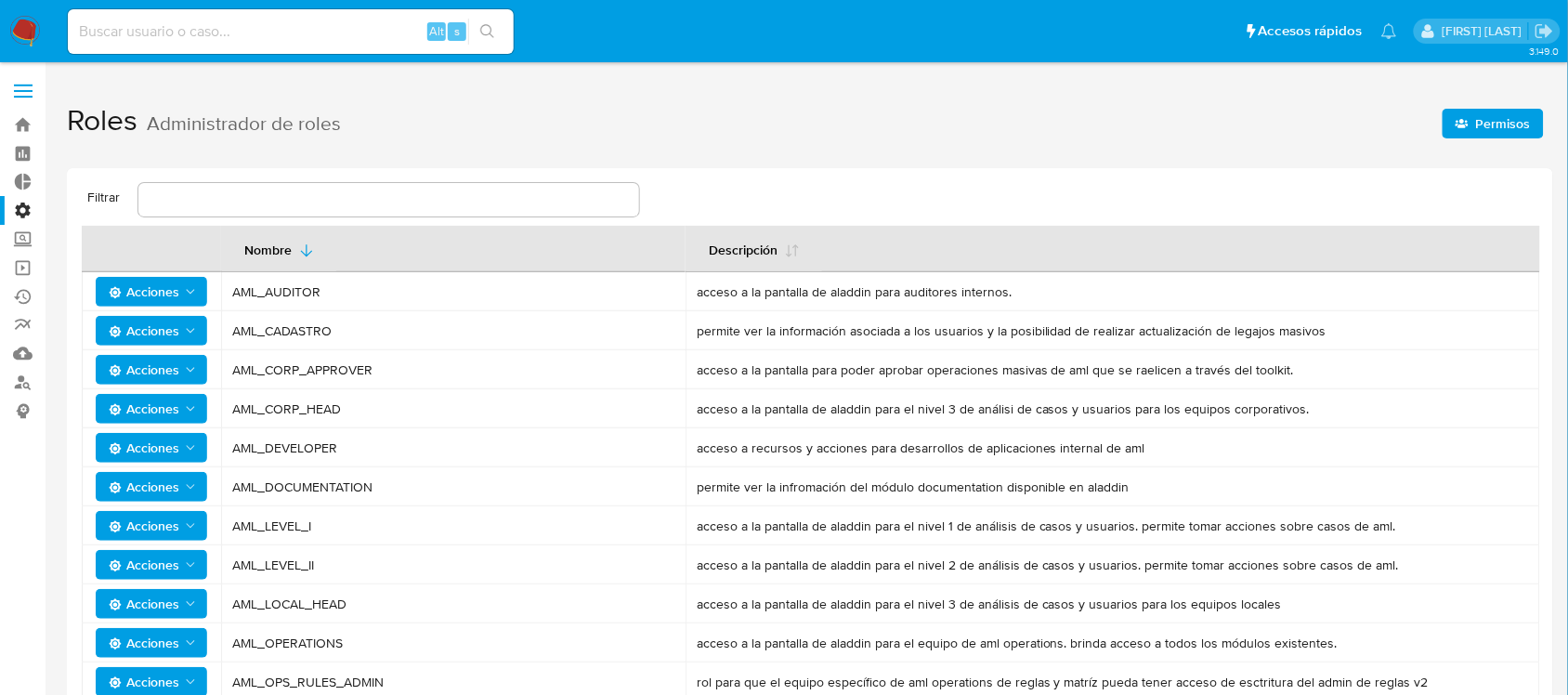 click at bounding box center (23, 91) 